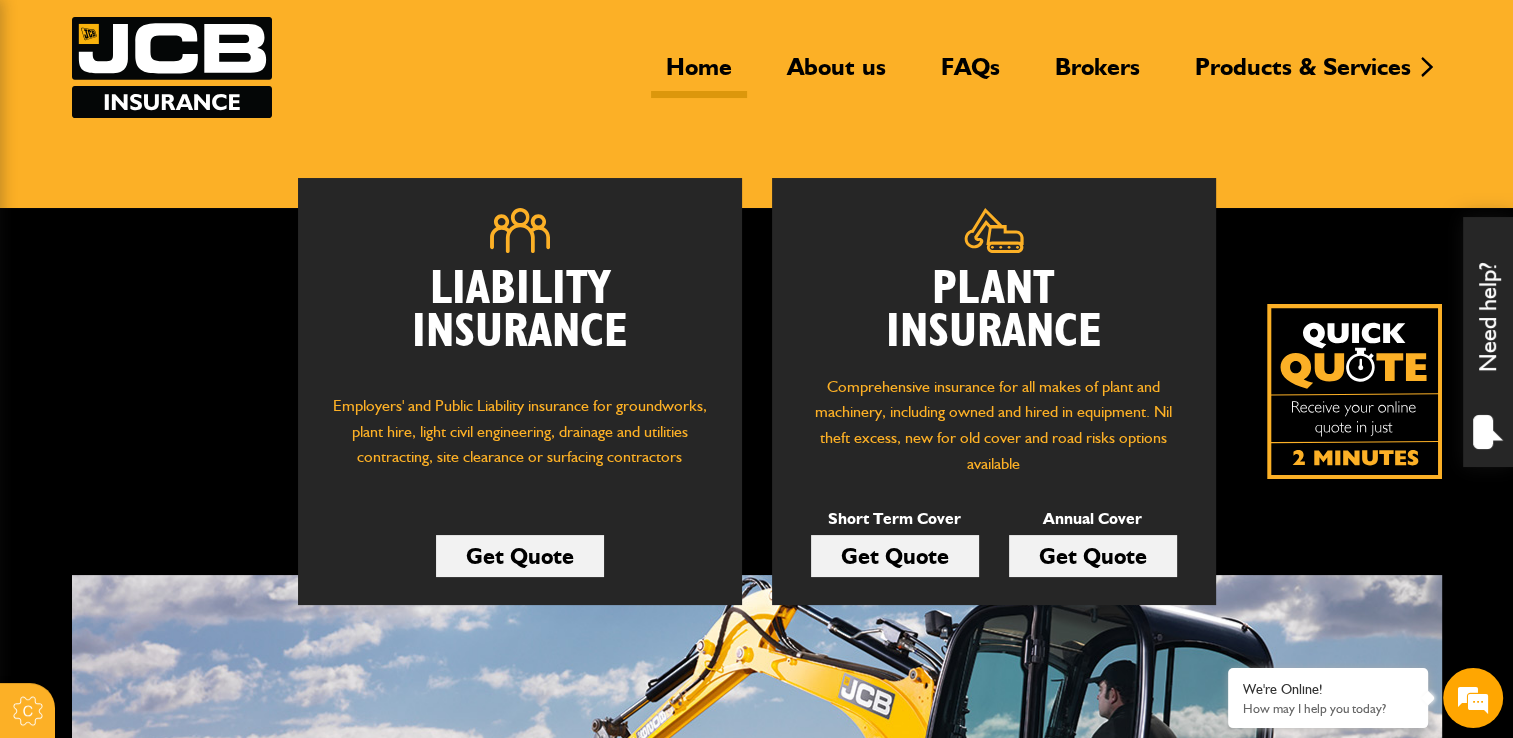 scroll, scrollTop: 300, scrollLeft: 0, axis: vertical 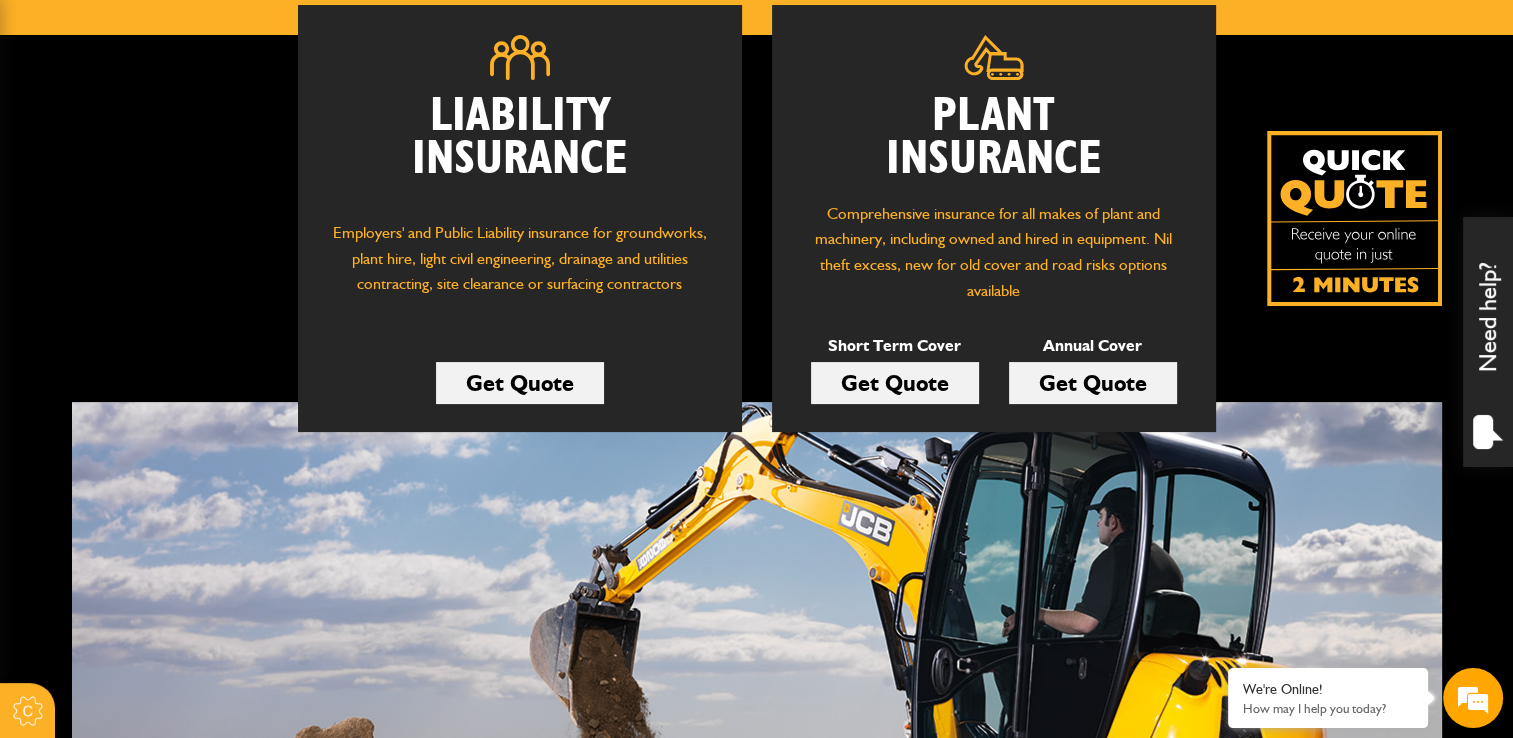 click on "Get Quote" at bounding box center (1093, 383) 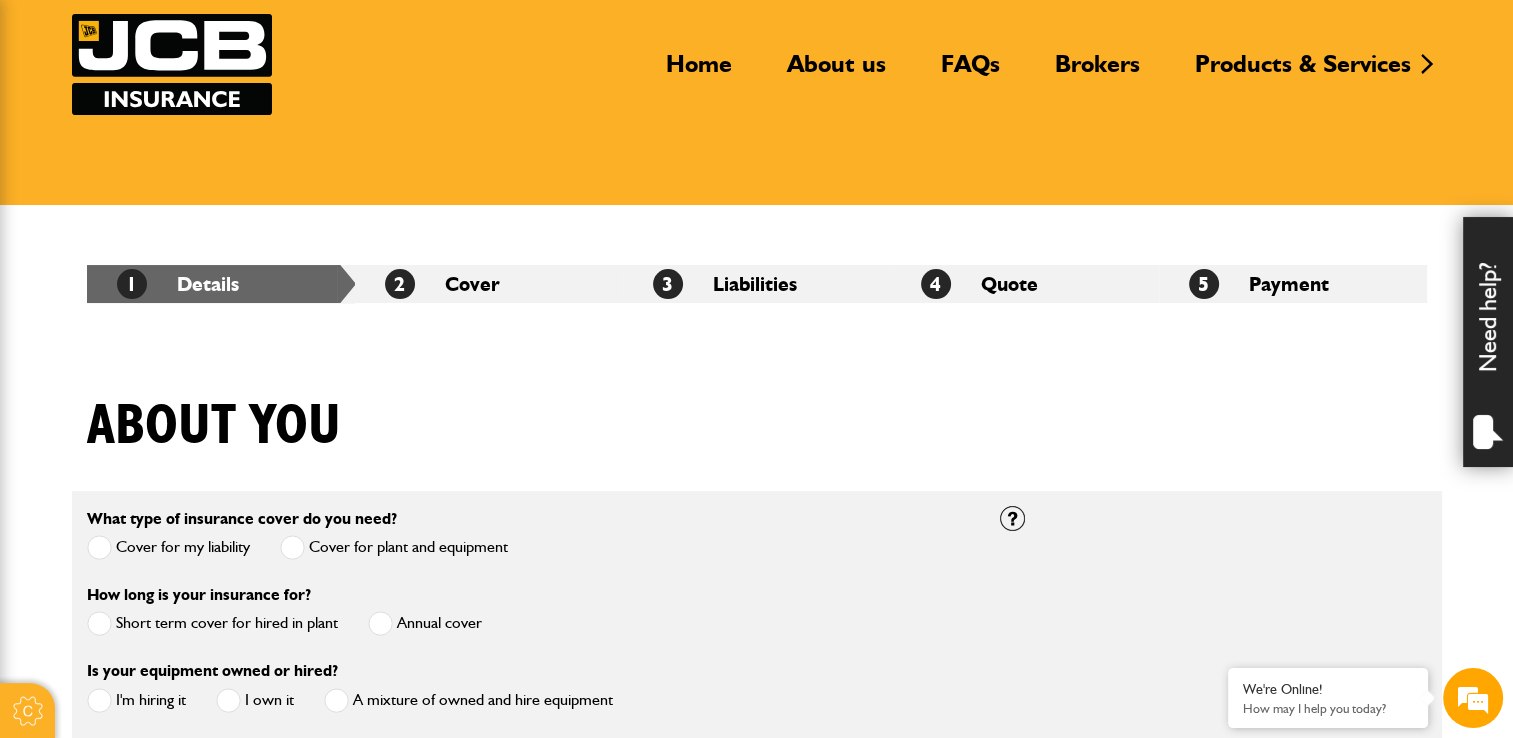 scroll, scrollTop: 300, scrollLeft: 0, axis: vertical 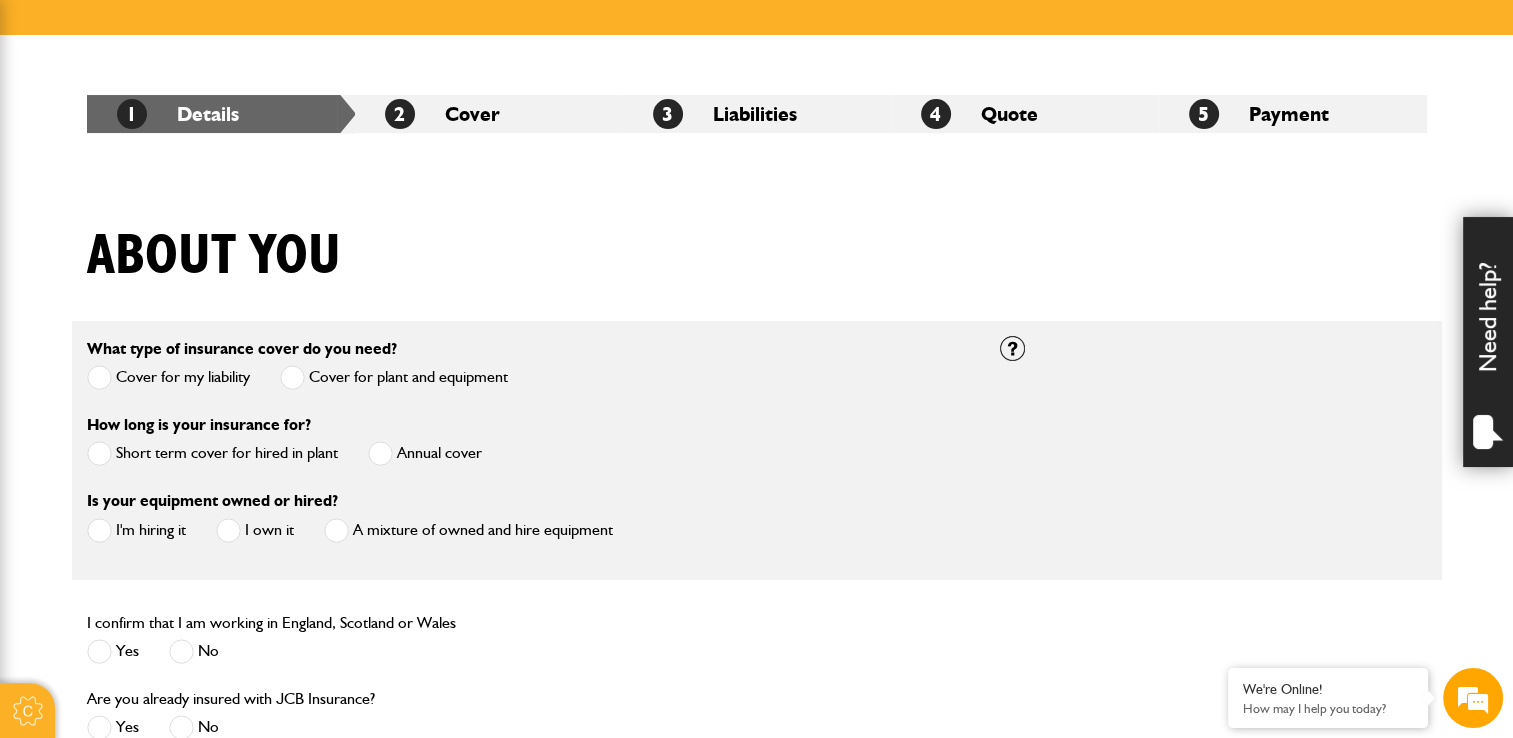 click on "Annual cover" at bounding box center (425, 453) 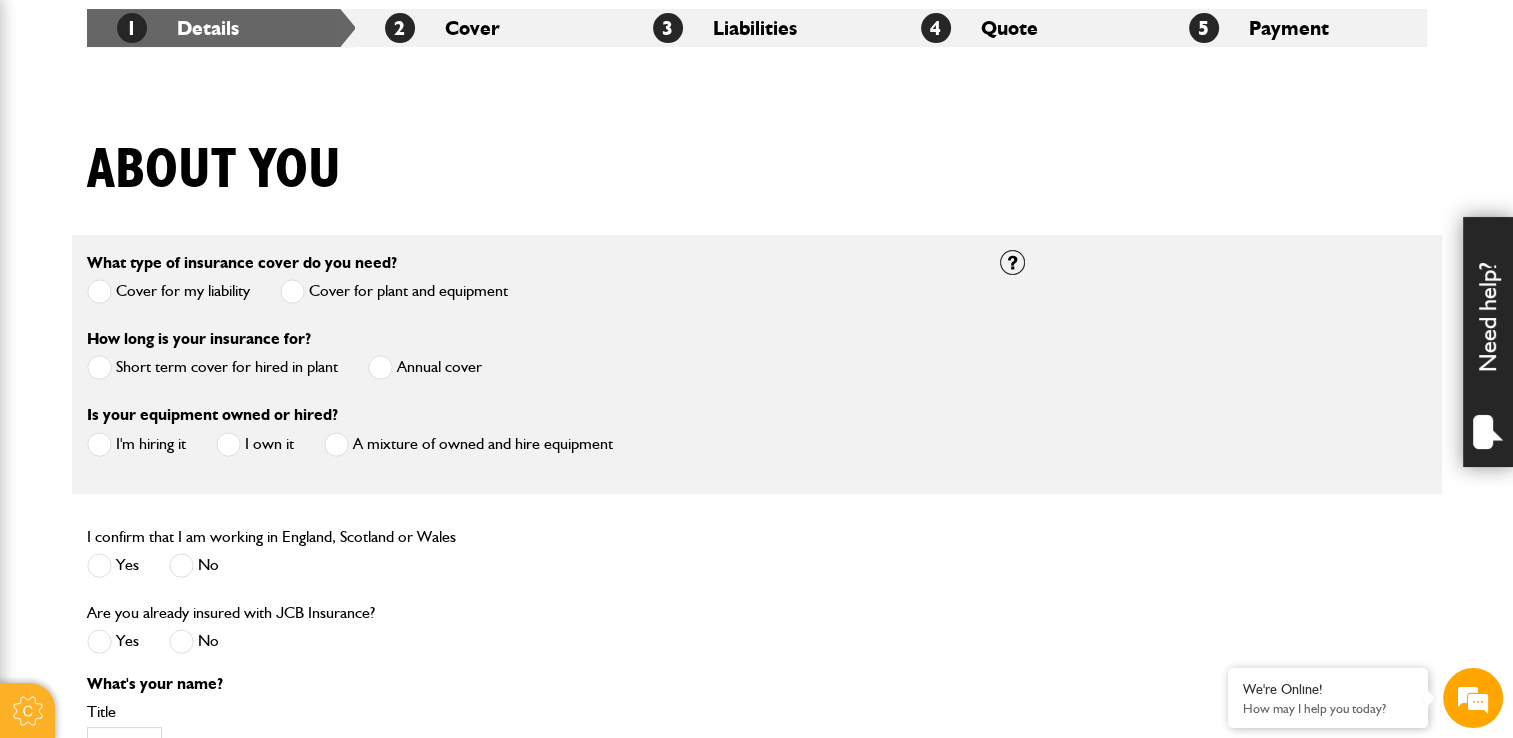 scroll, scrollTop: 500, scrollLeft: 0, axis: vertical 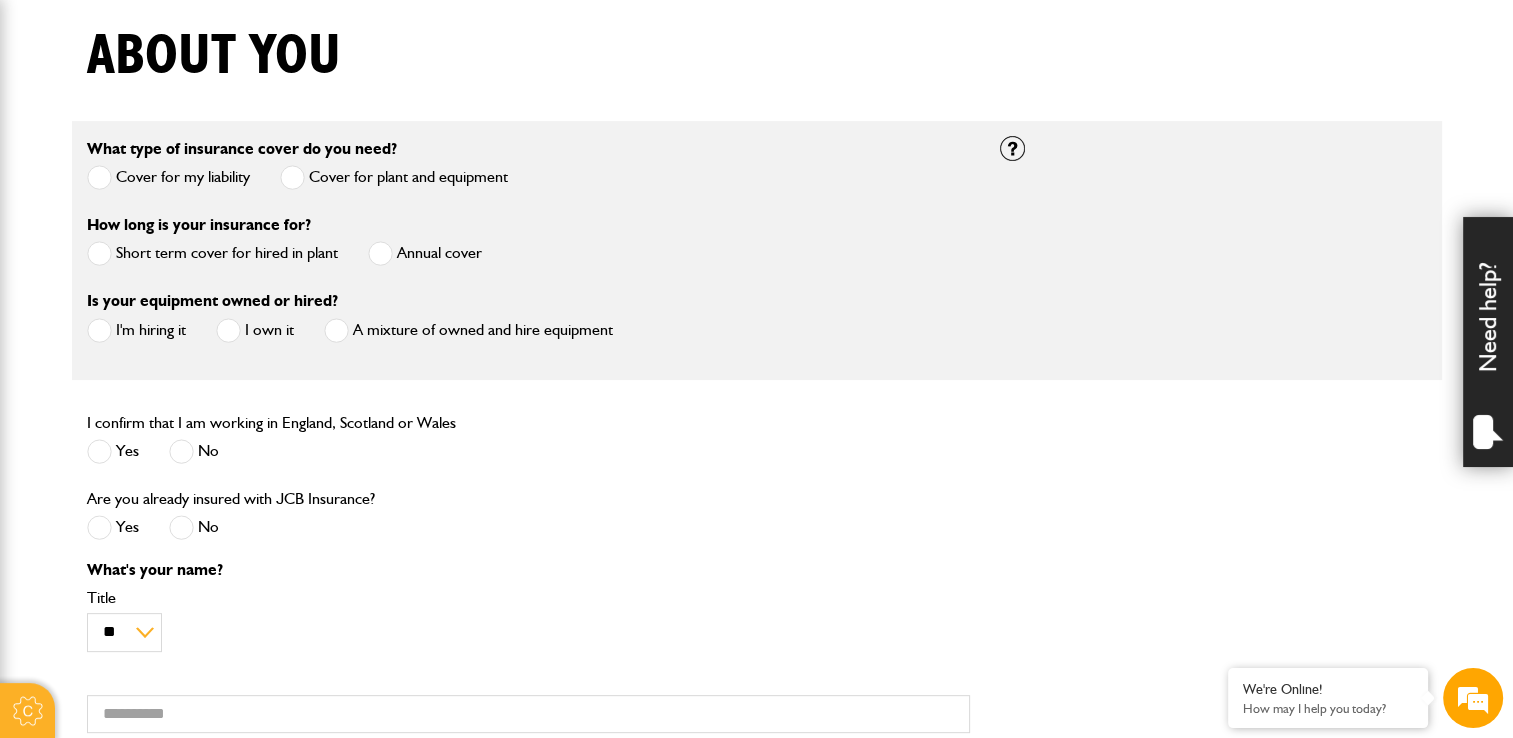 click on "No" at bounding box center [194, 527] 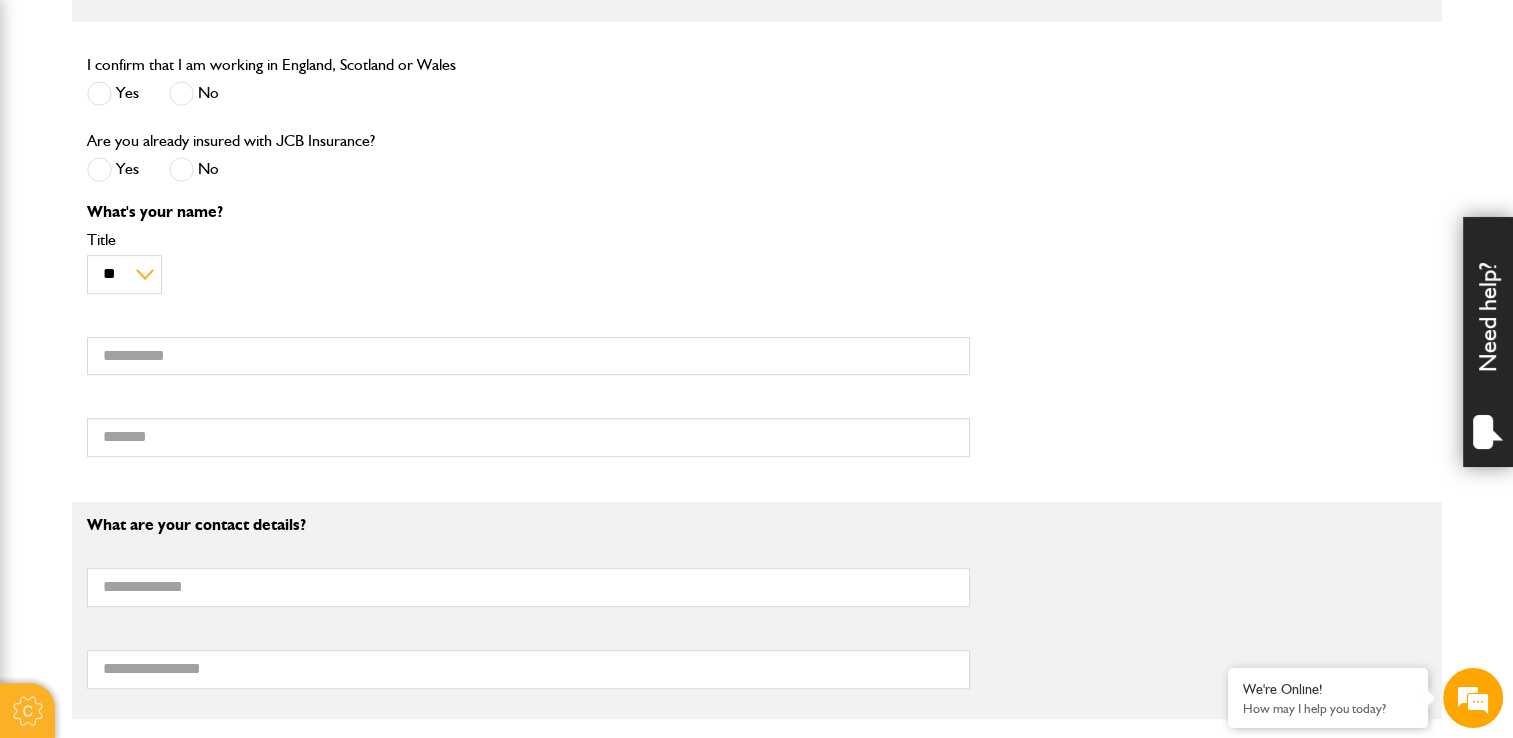 scroll, scrollTop: 800, scrollLeft: 0, axis: vertical 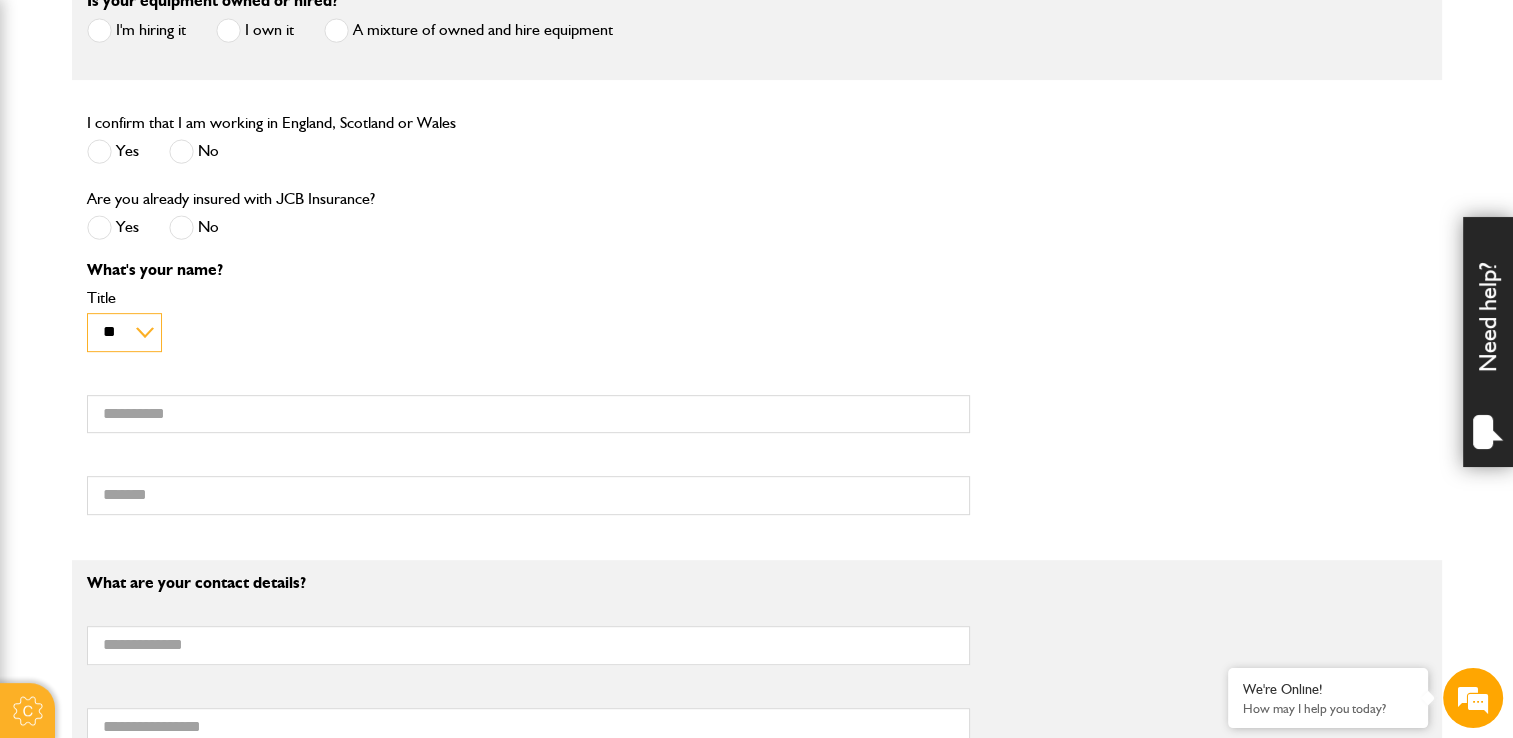 click on "**
***
****
**
**
**" at bounding box center [124, 332] 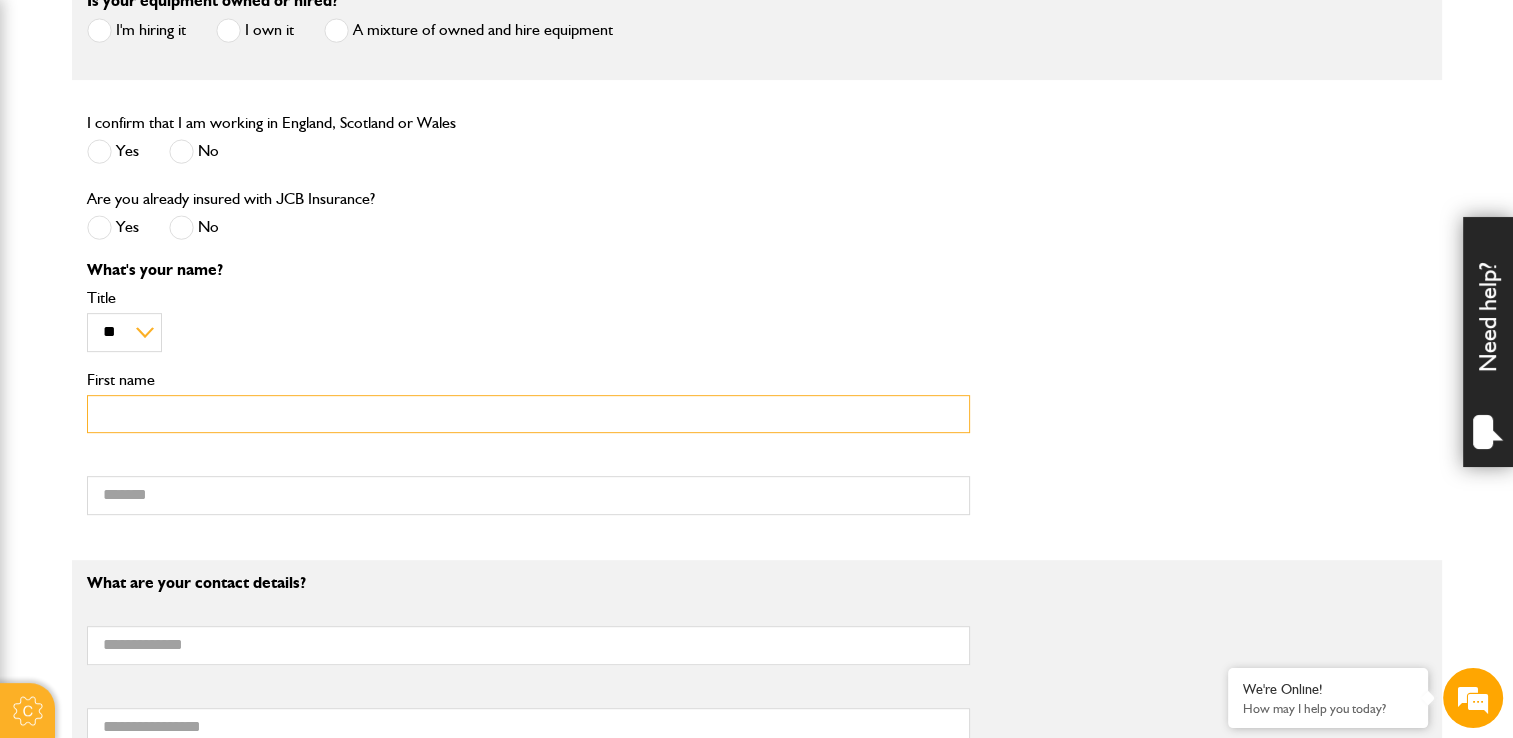 click on "First name" at bounding box center (528, 414) 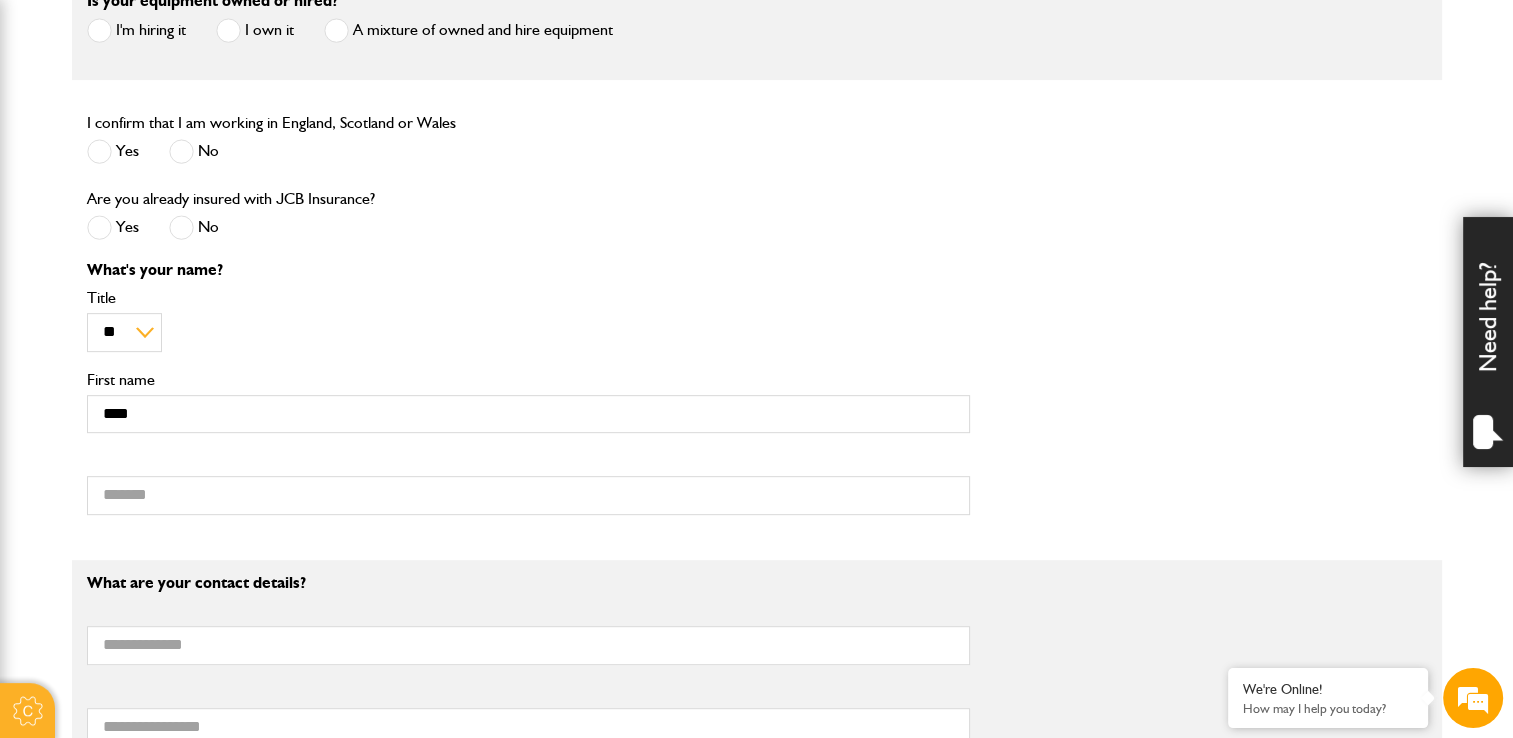 type on "******" 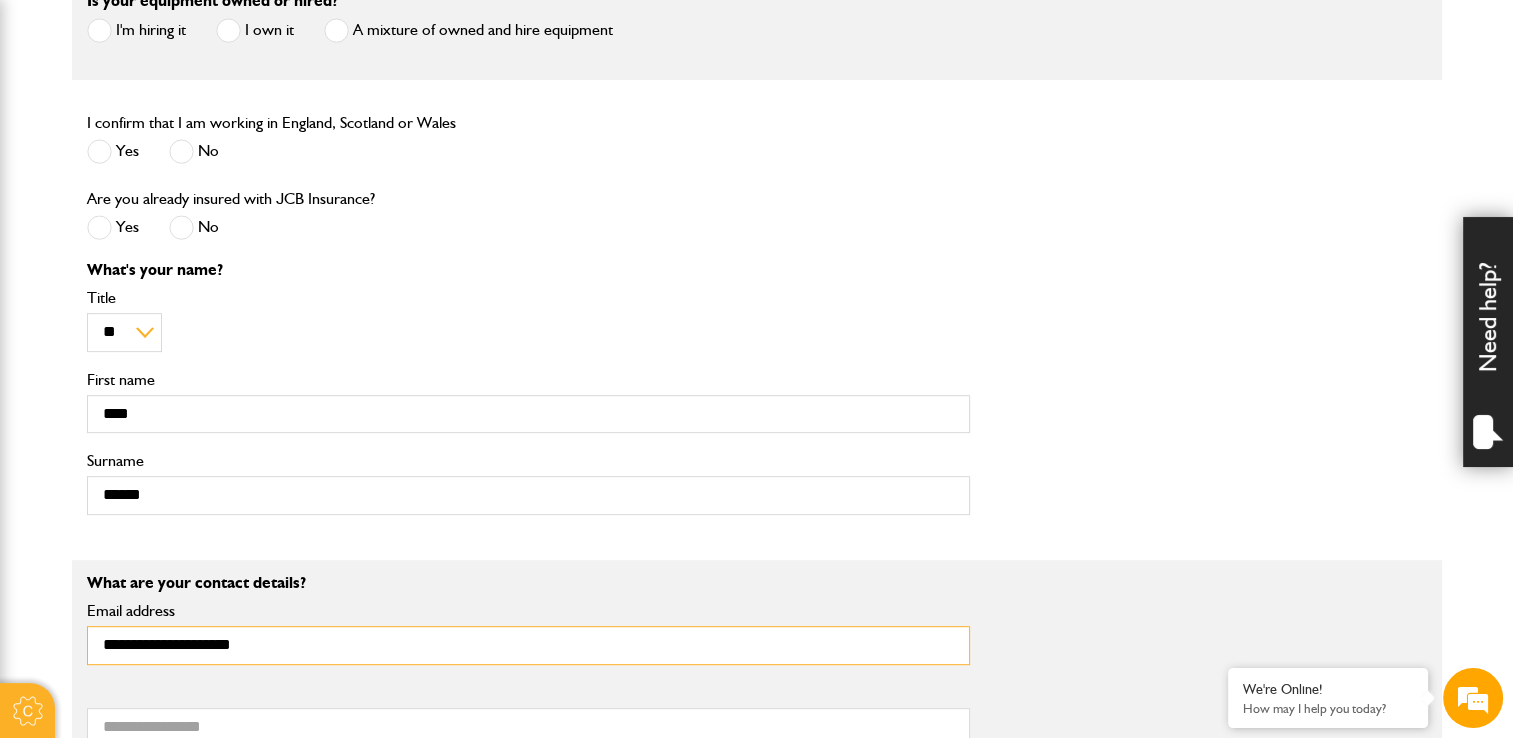type on "**********" 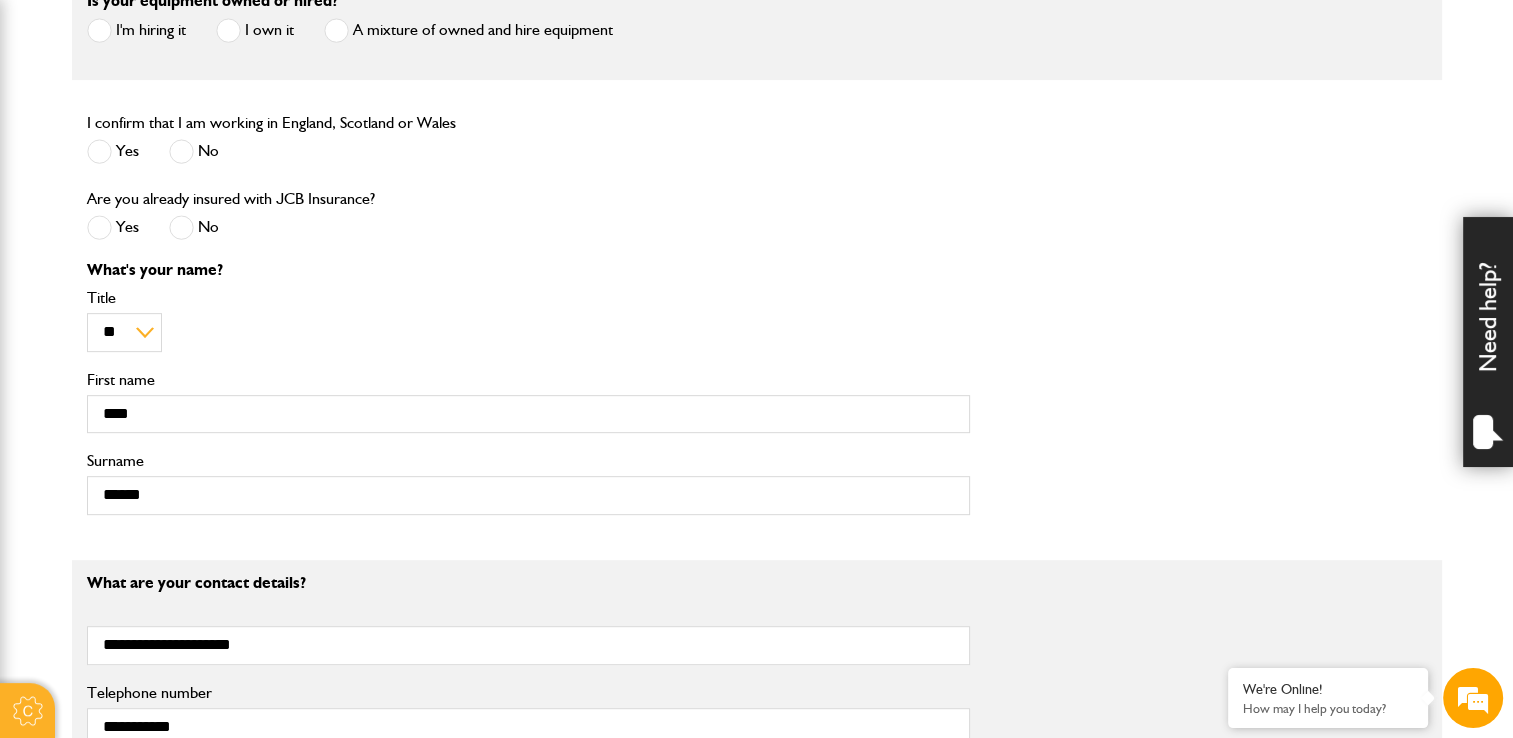 type on "*******" 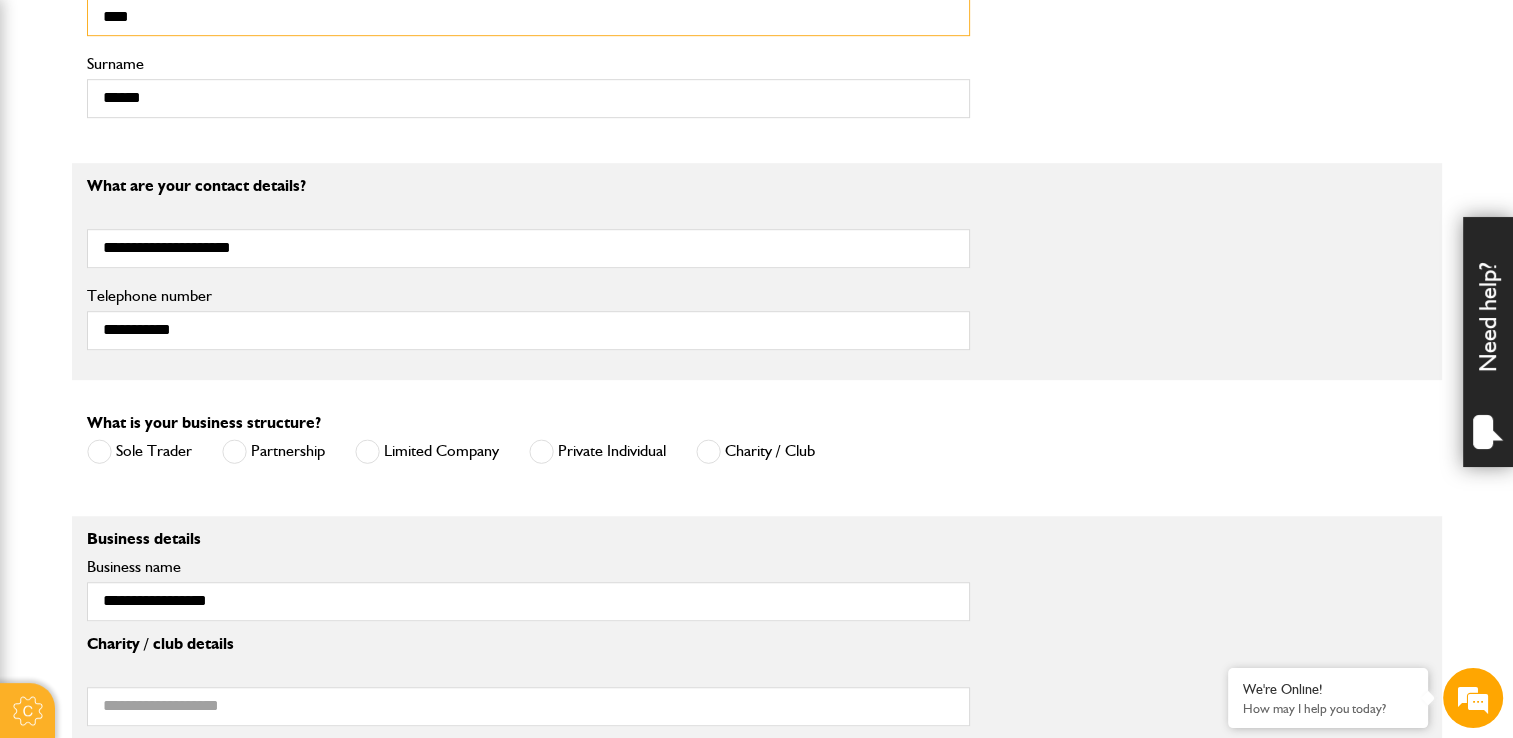 scroll, scrollTop: 1200, scrollLeft: 0, axis: vertical 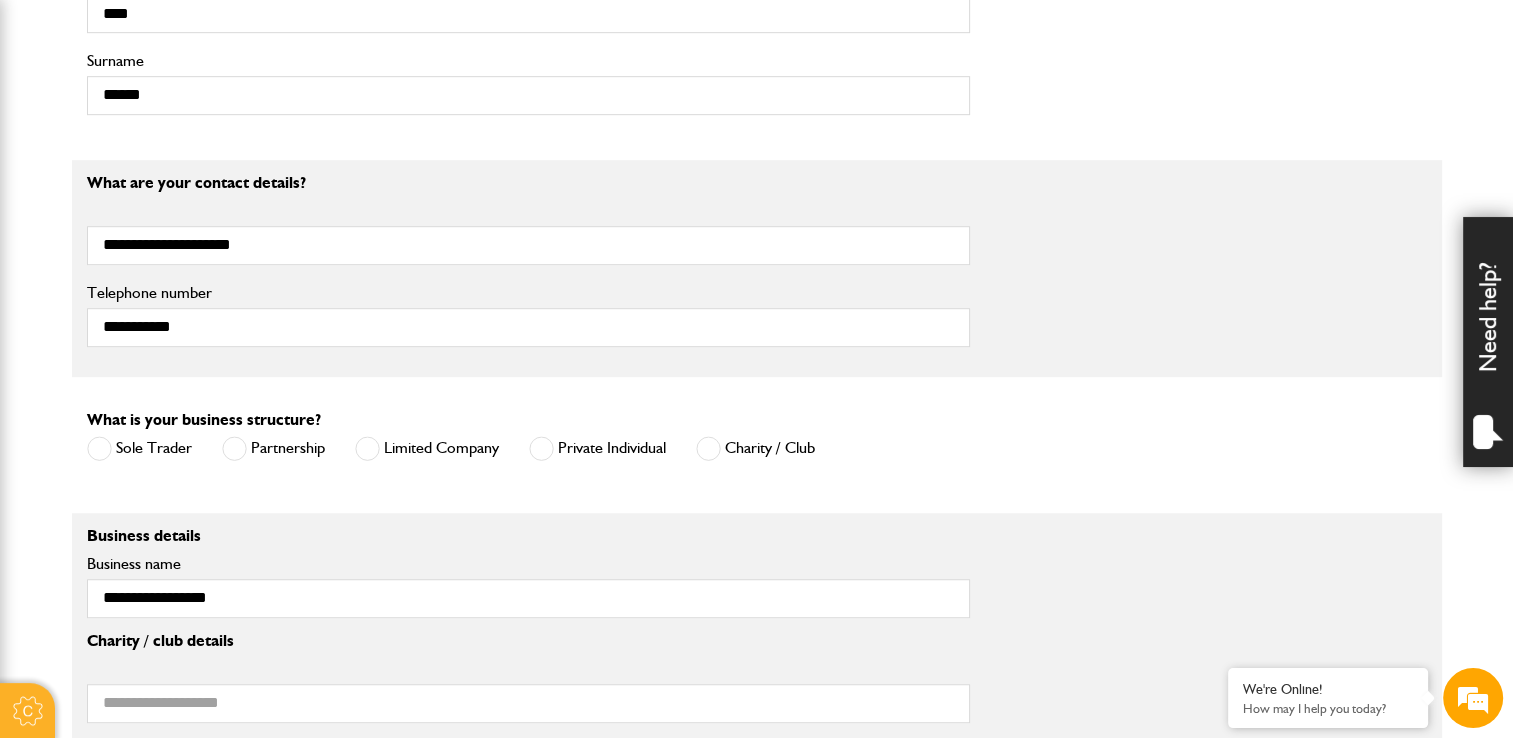 click on "Limited Company" at bounding box center (427, 448) 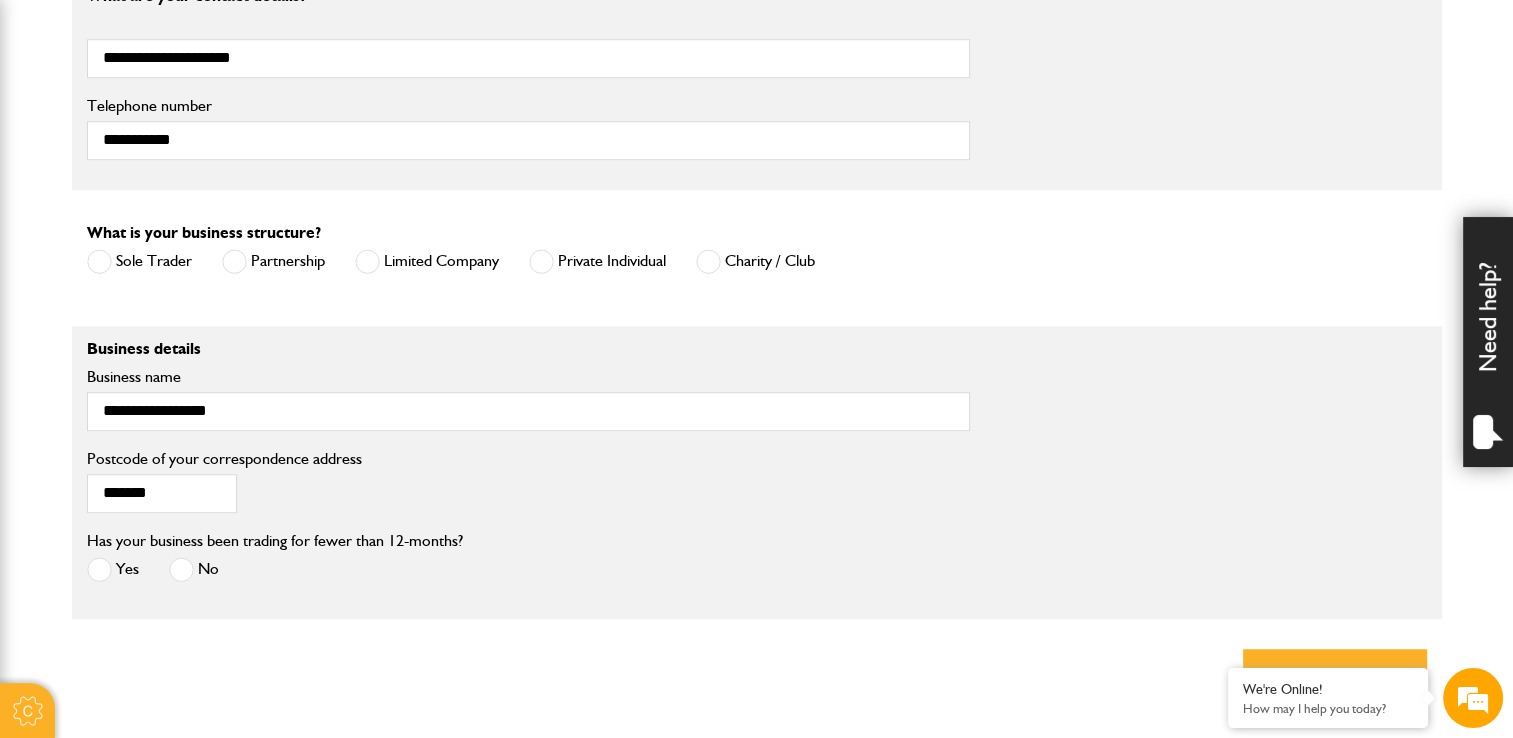 scroll, scrollTop: 1400, scrollLeft: 0, axis: vertical 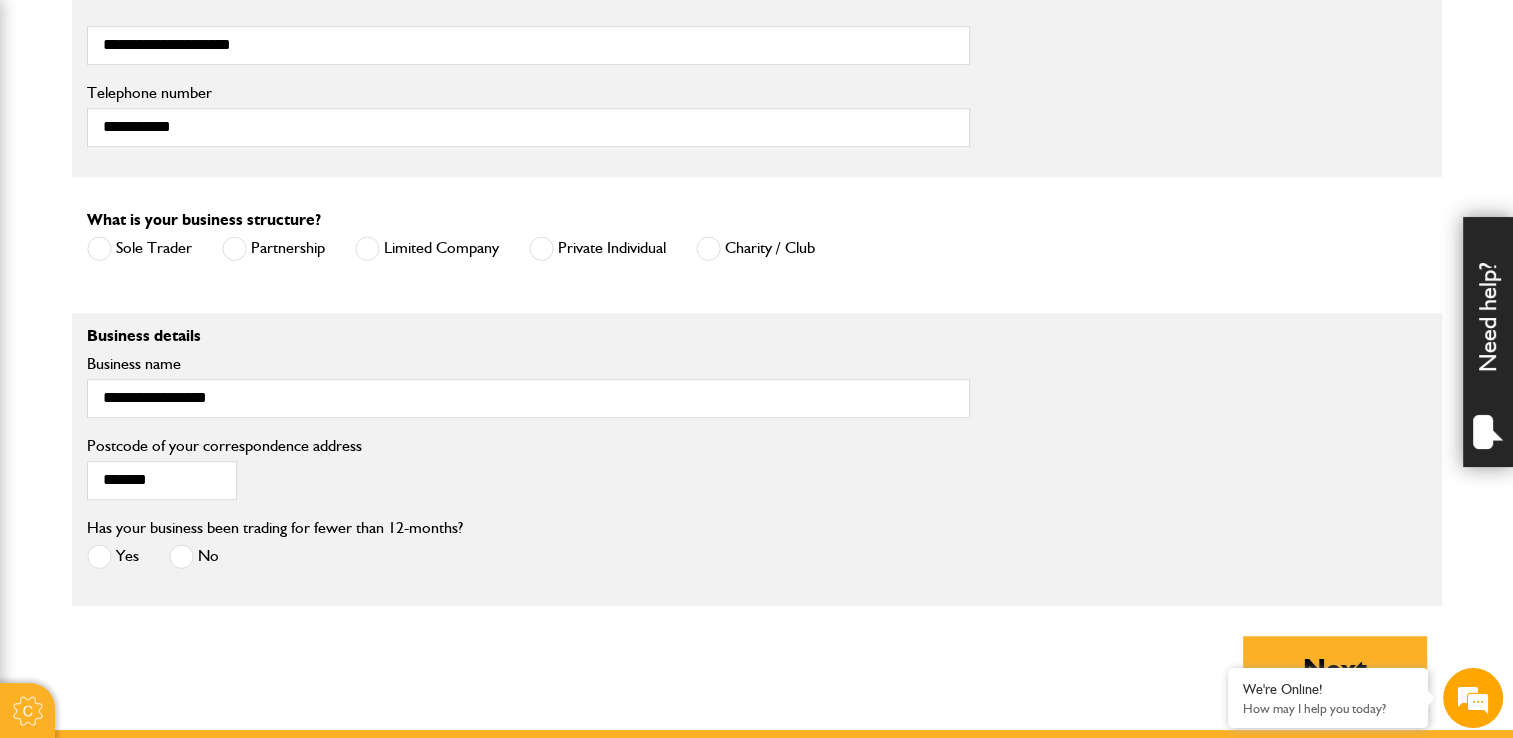 click at bounding box center (99, 556) 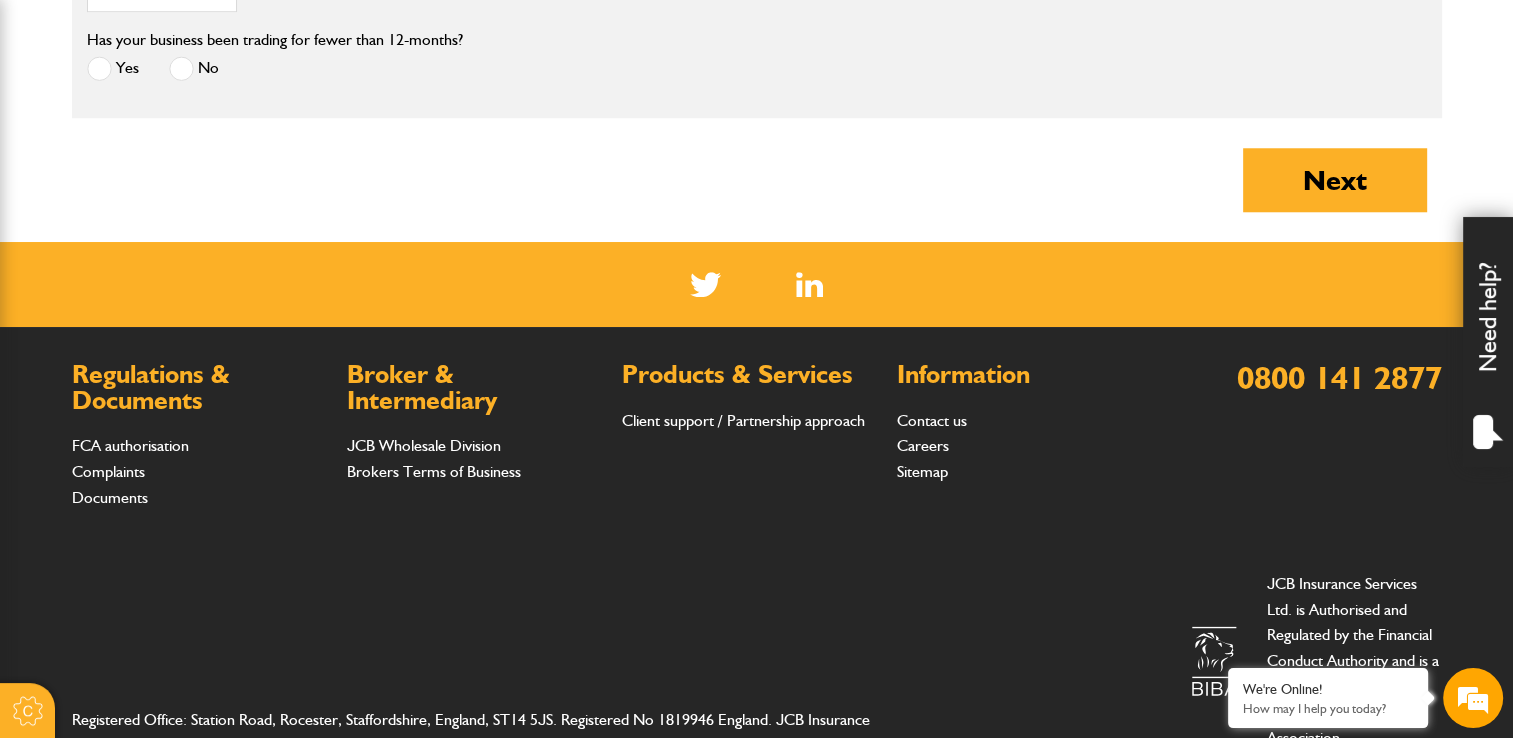scroll, scrollTop: 1900, scrollLeft: 0, axis: vertical 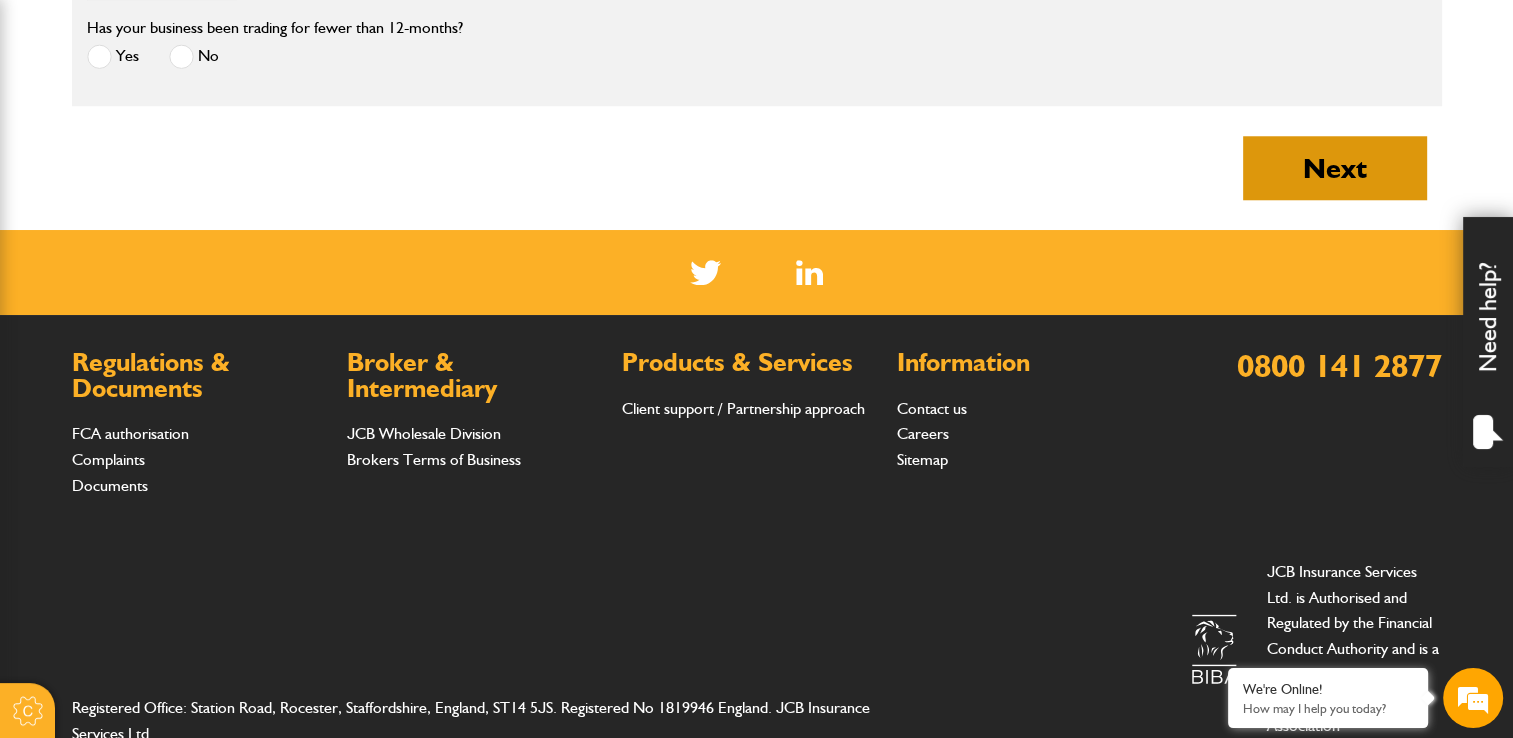 click on "Next" at bounding box center (1335, 168) 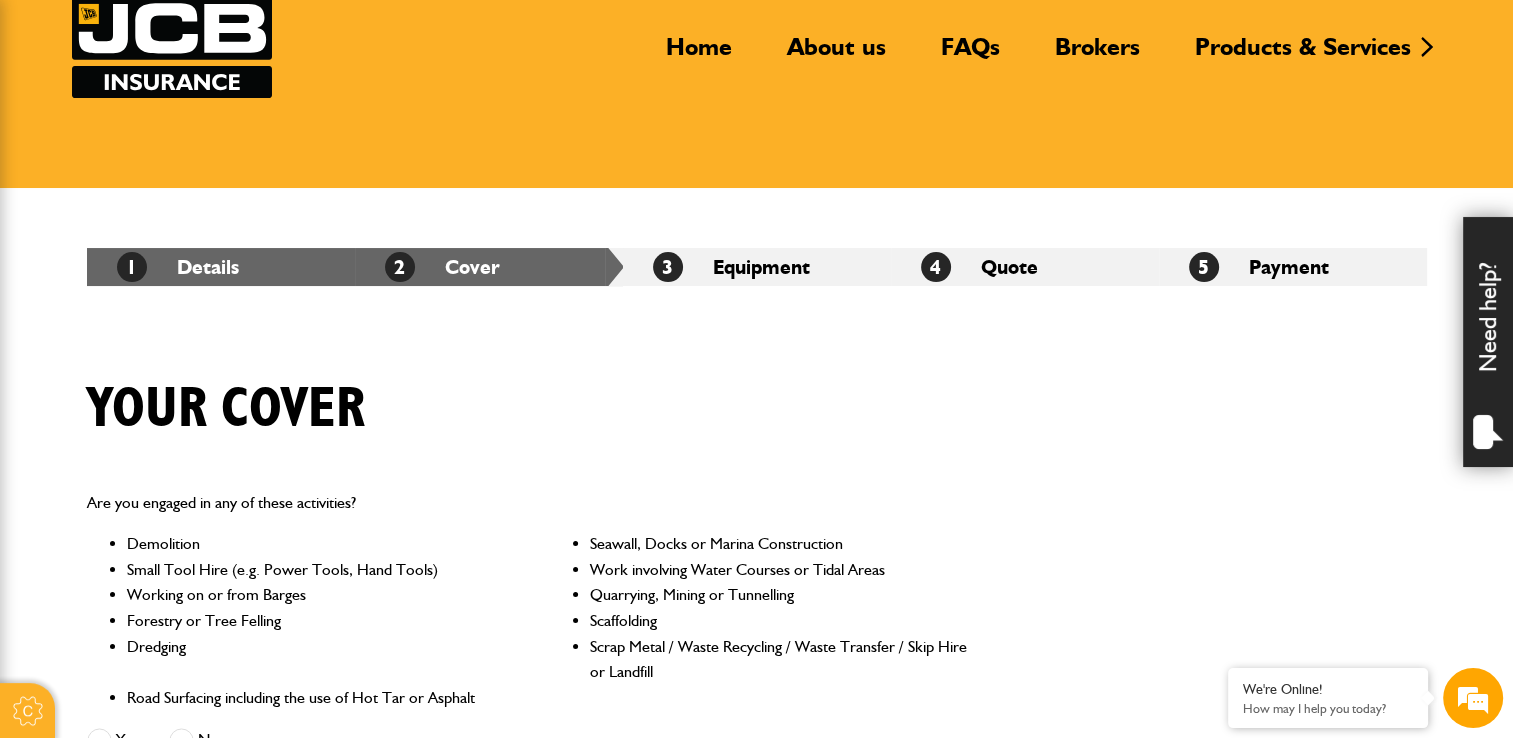 scroll, scrollTop: 300, scrollLeft: 0, axis: vertical 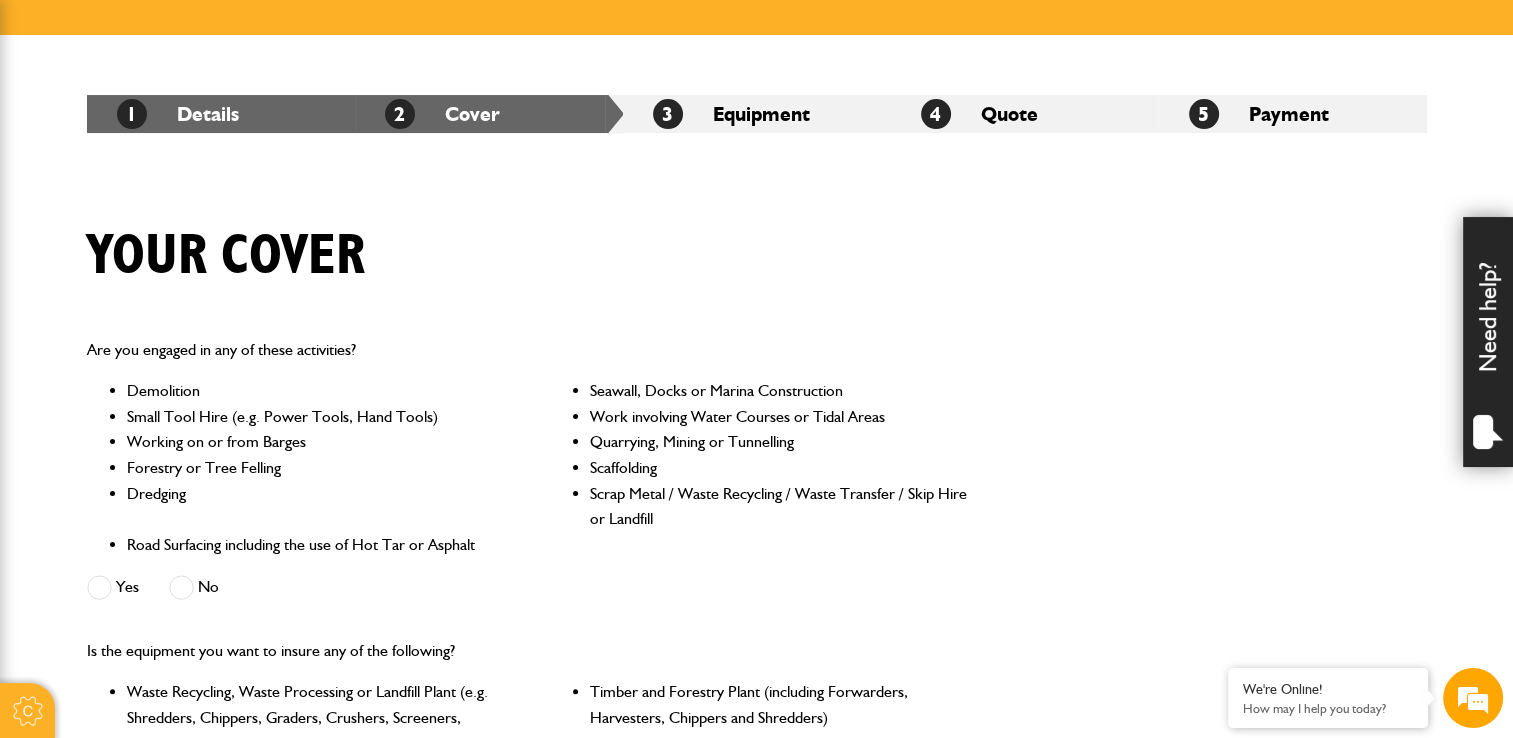 click at bounding box center [99, 587] 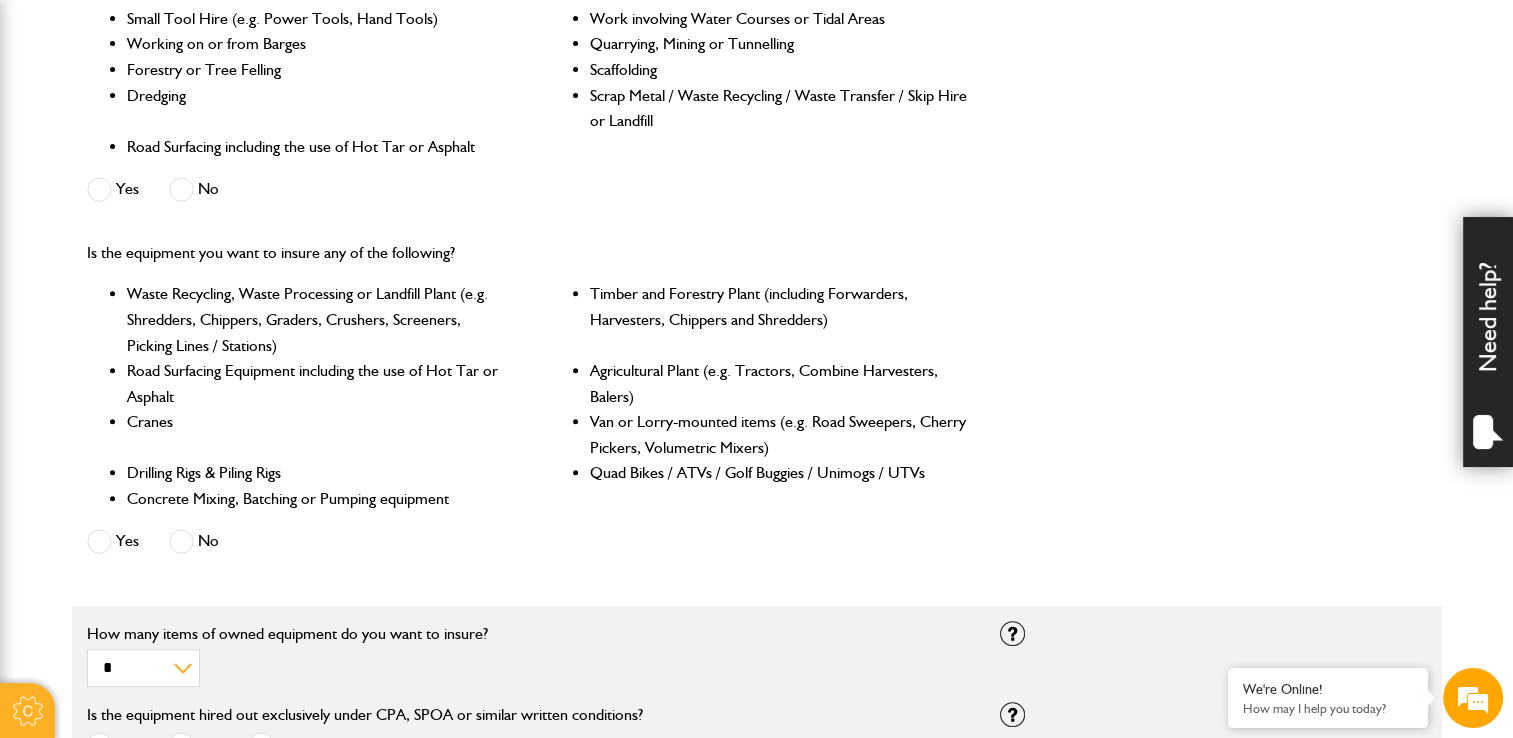 scroll, scrollTop: 700, scrollLeft: 0, axis: vertical 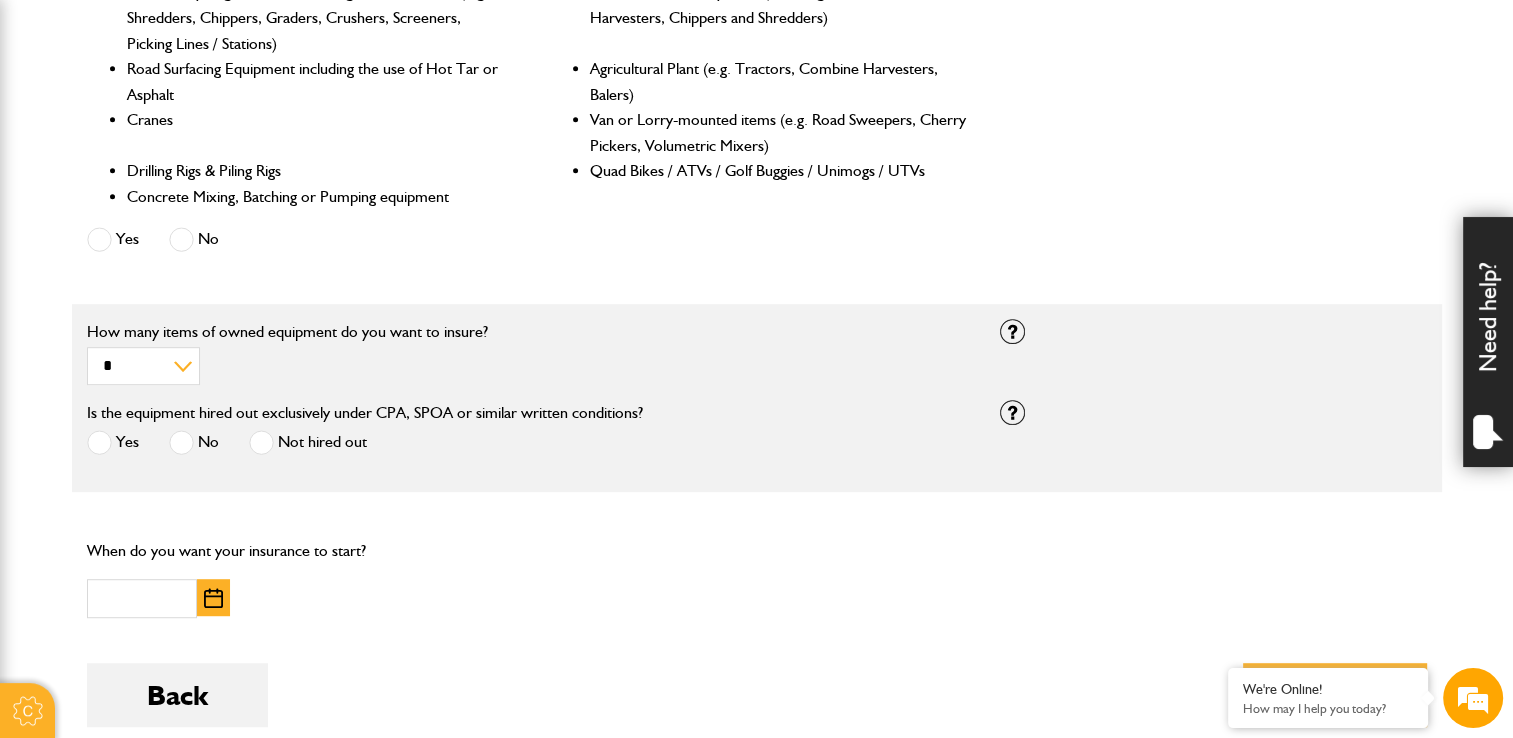 click at bounding box center [181, 239] 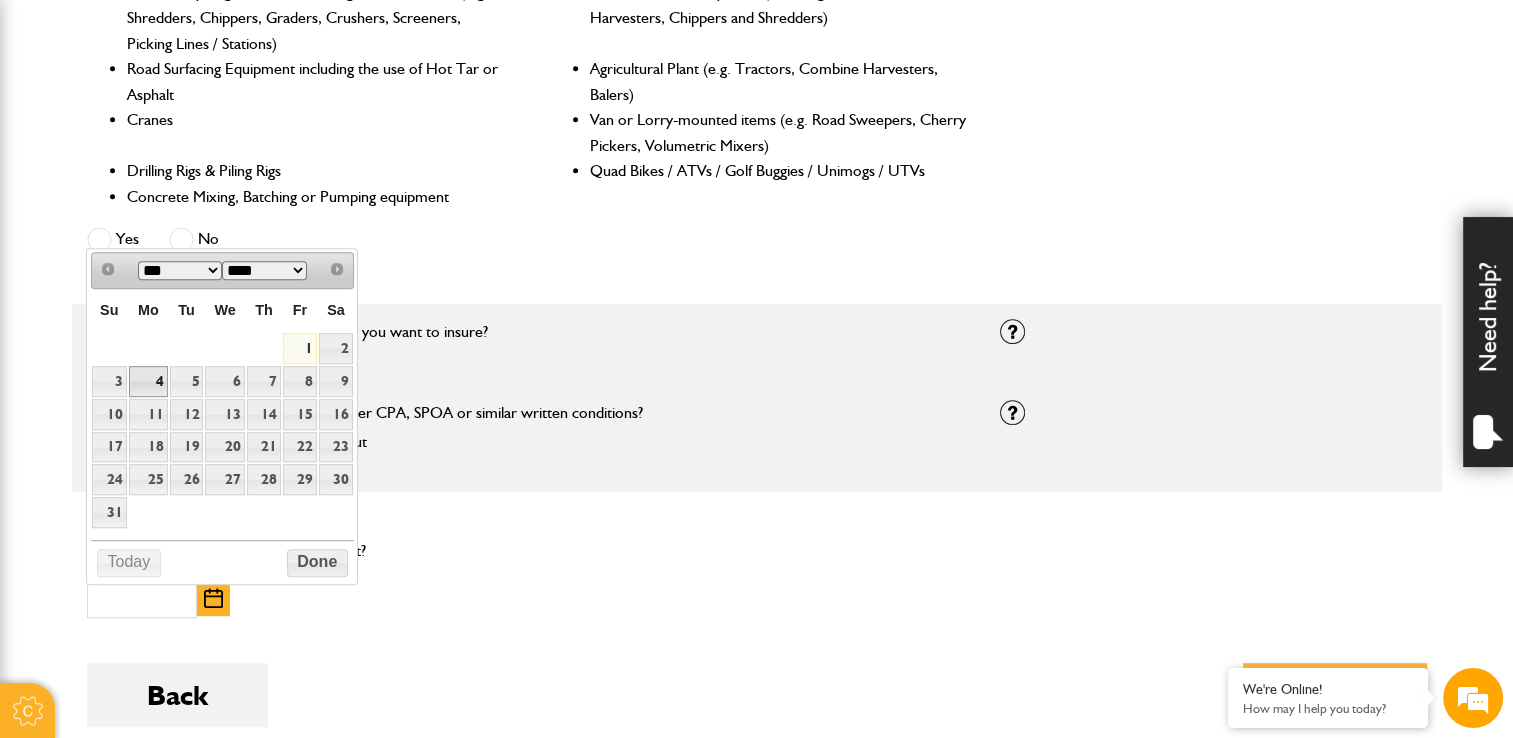 click on "4" at bounding box center [148, 381] 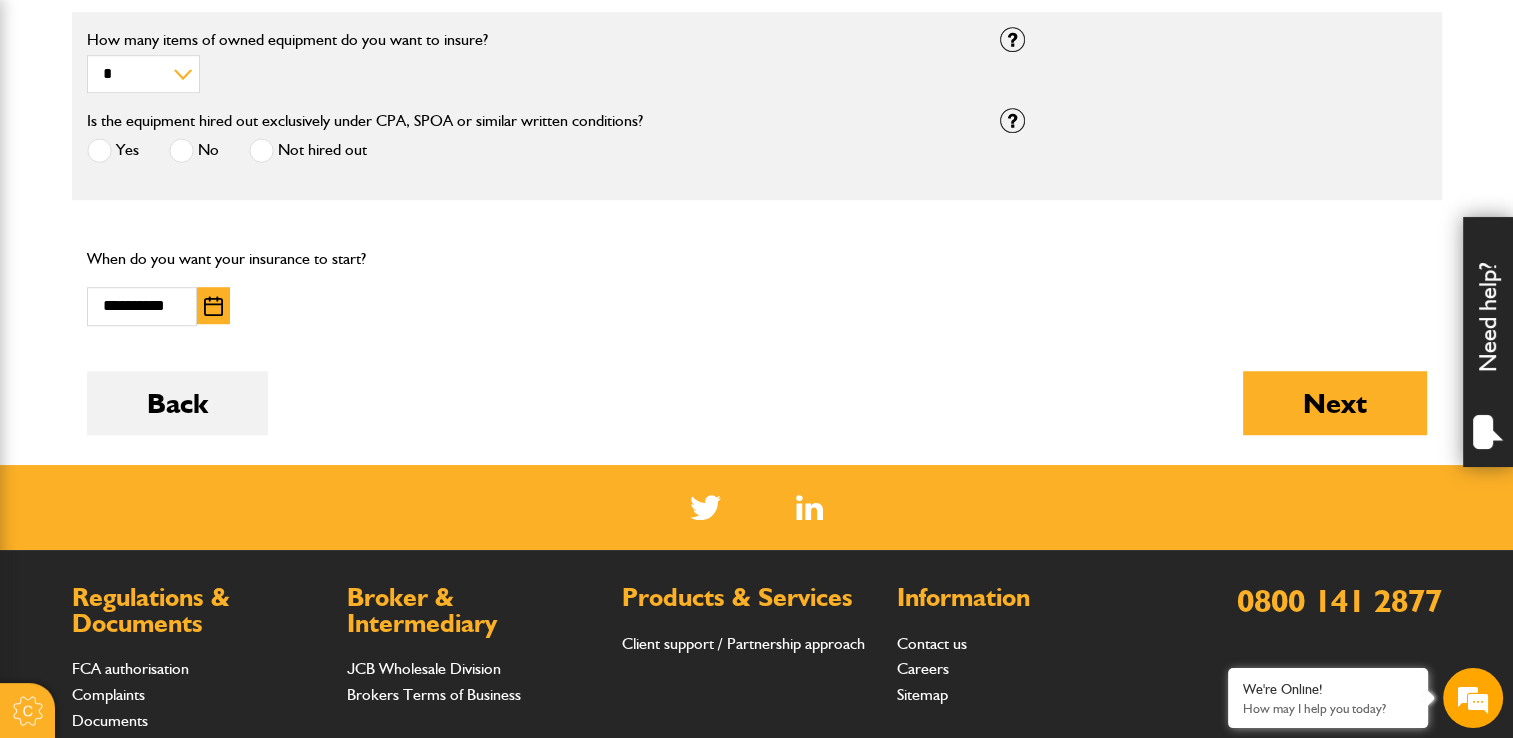 scroll, scrollTop: 1300, scrollLeft: 0, axis: vertical 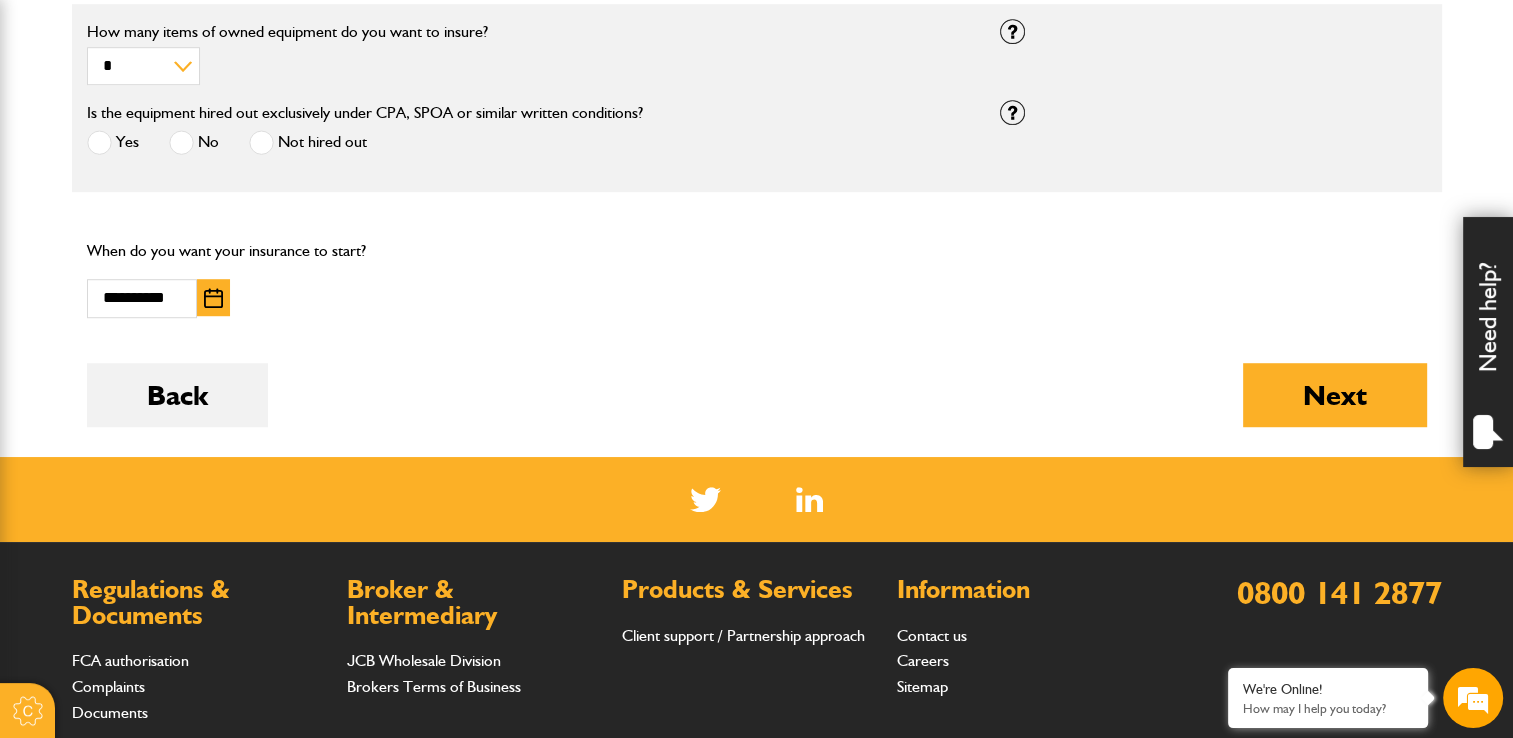 drag, startPoint x: 1284, startPoint y: 405, endPoint x: 1098, endPoint y: 417, distance: 186.38669 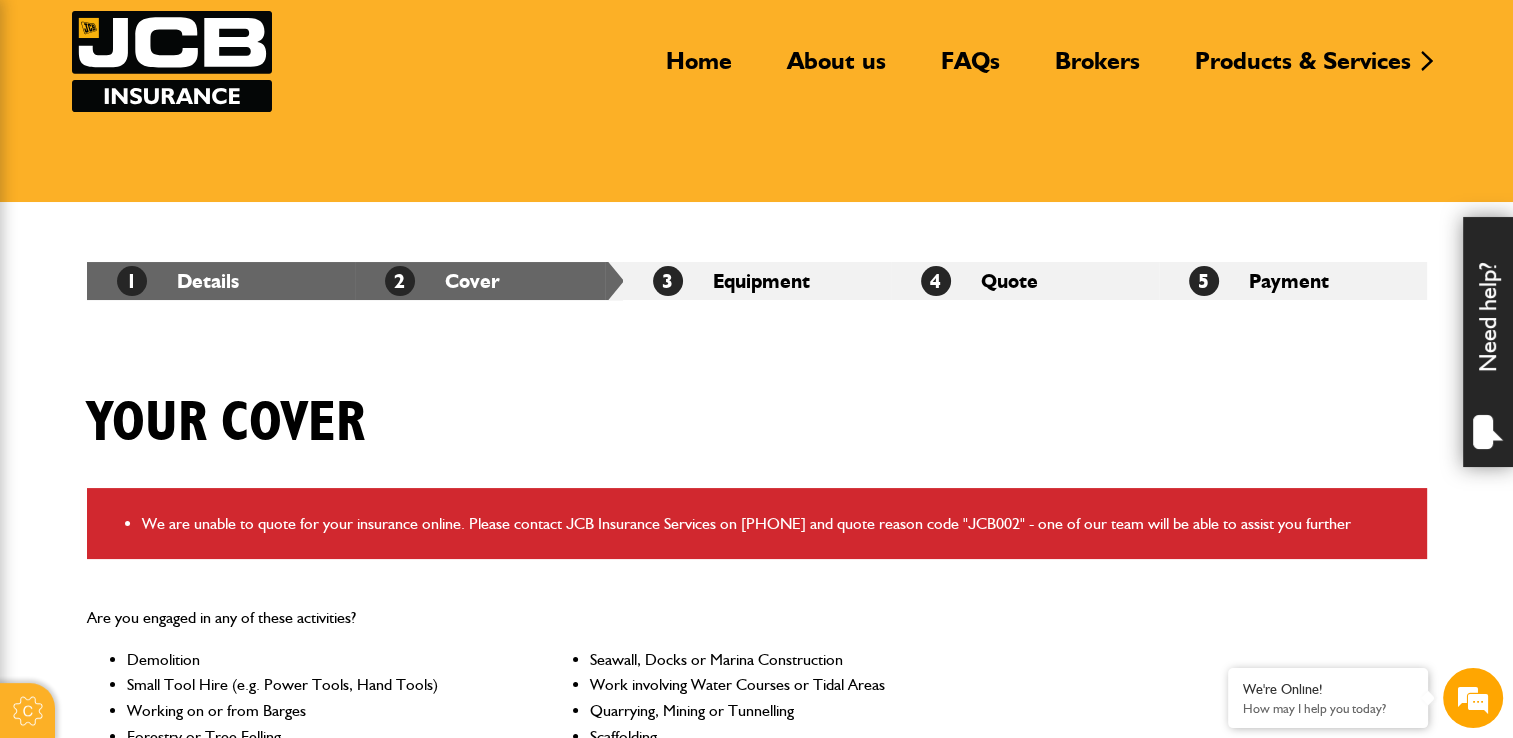 scroll, scrollTop: 100, scrollLeft: 0, axis: vertical 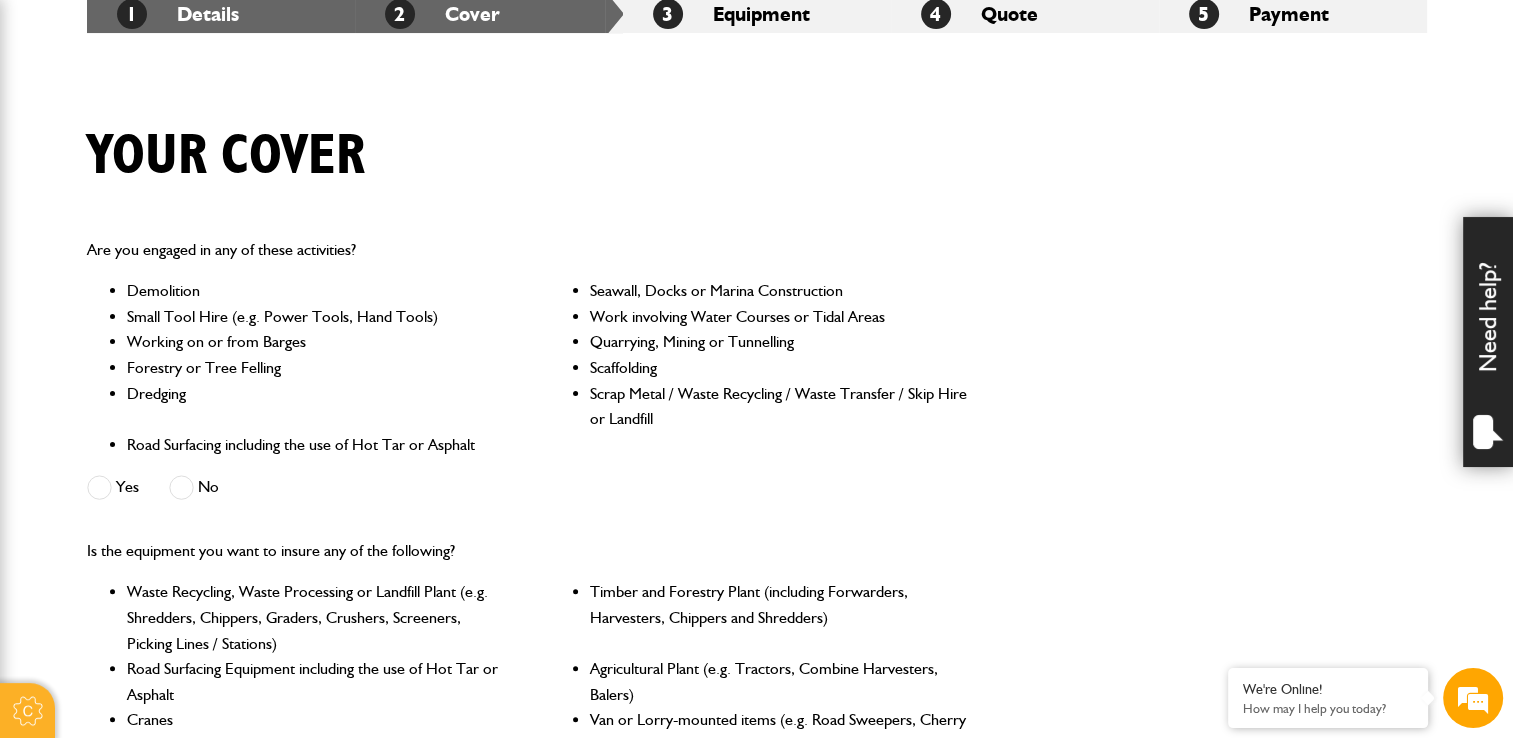 click at bounding box center (181, 487) 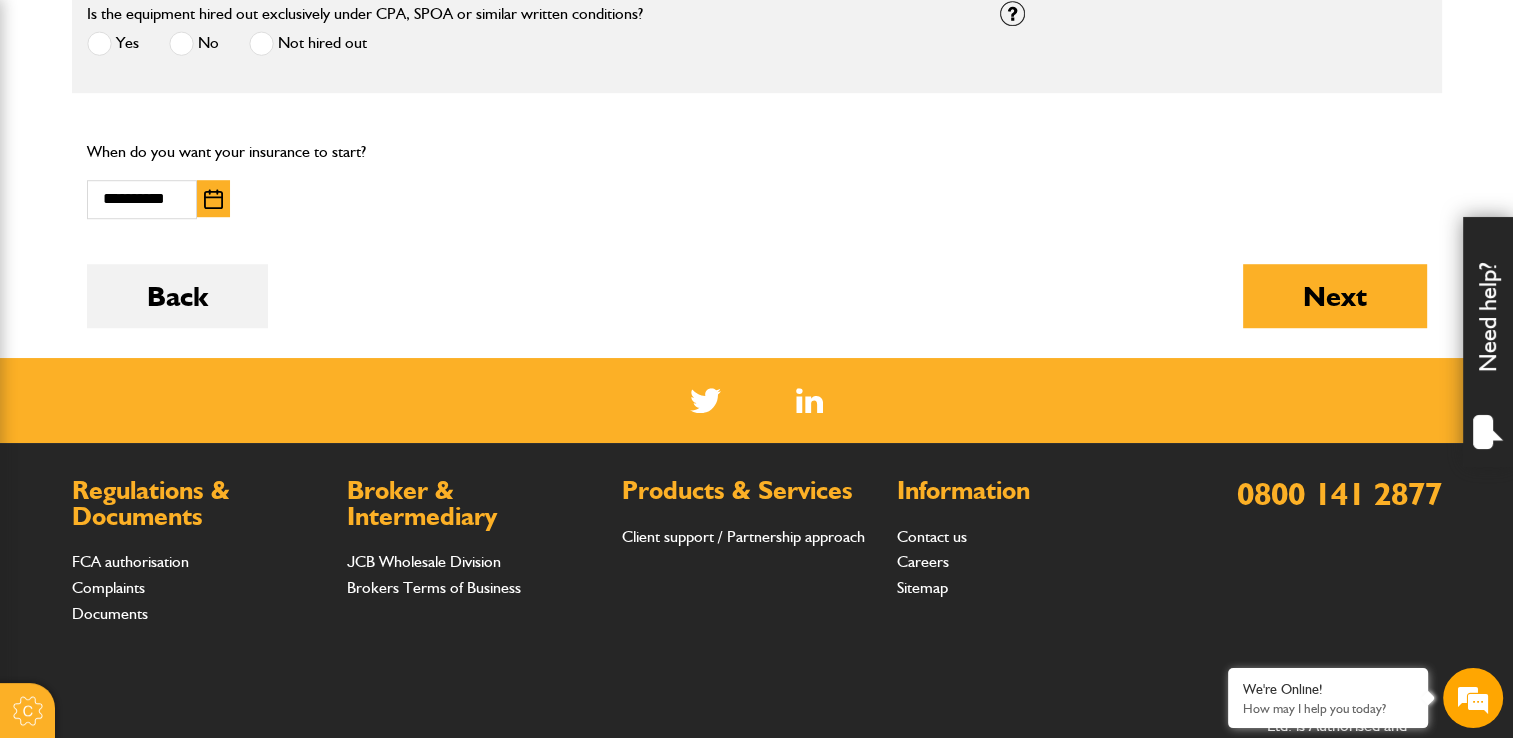 scroll, scrollTop: 1400, scrollLeft: 0, axis: vertical 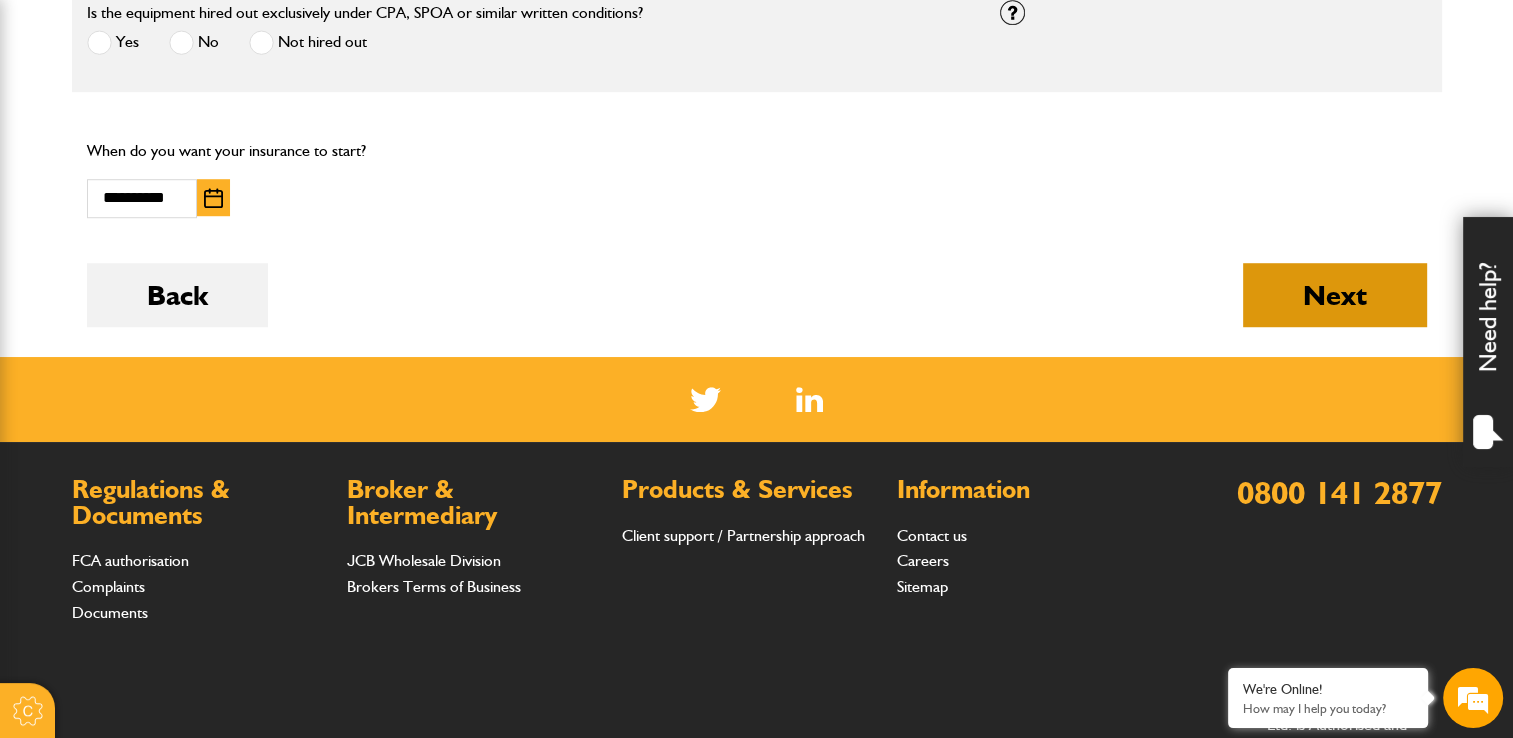 click on "Next" at bounding box center [1335, 295] 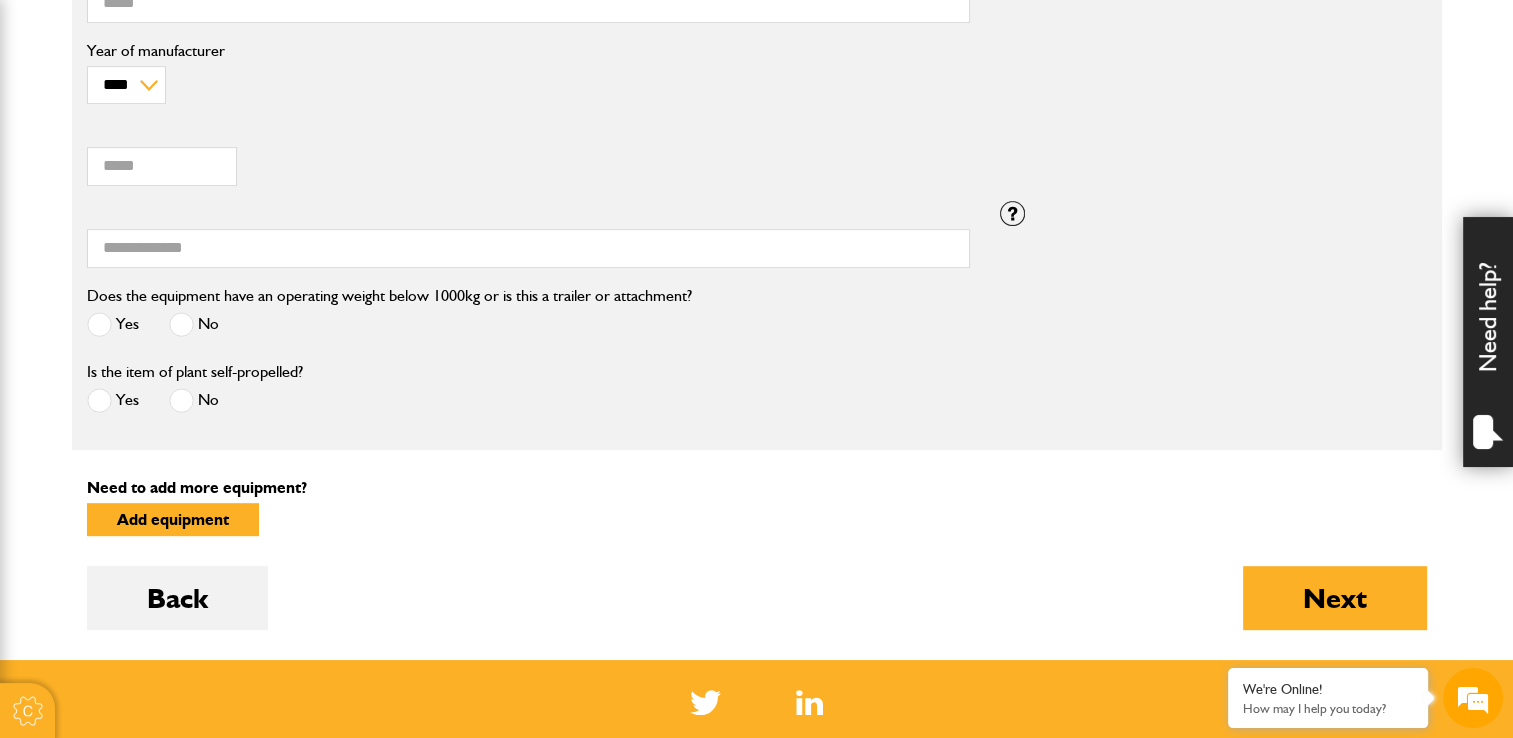 scroll, scrollTop: 600, scrollLeft: 0, axis: vertical 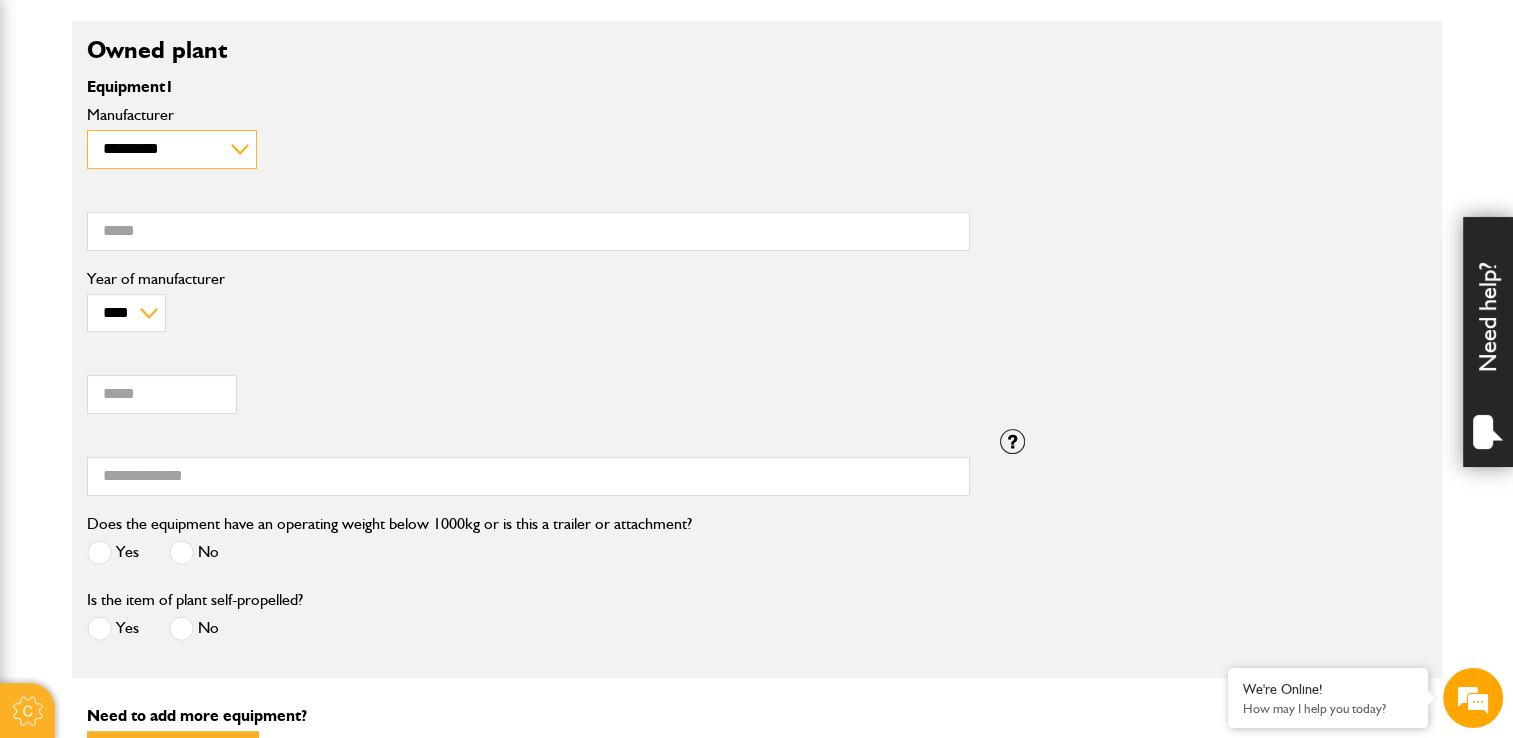 click on "**********" at bounding box center [172, 149] 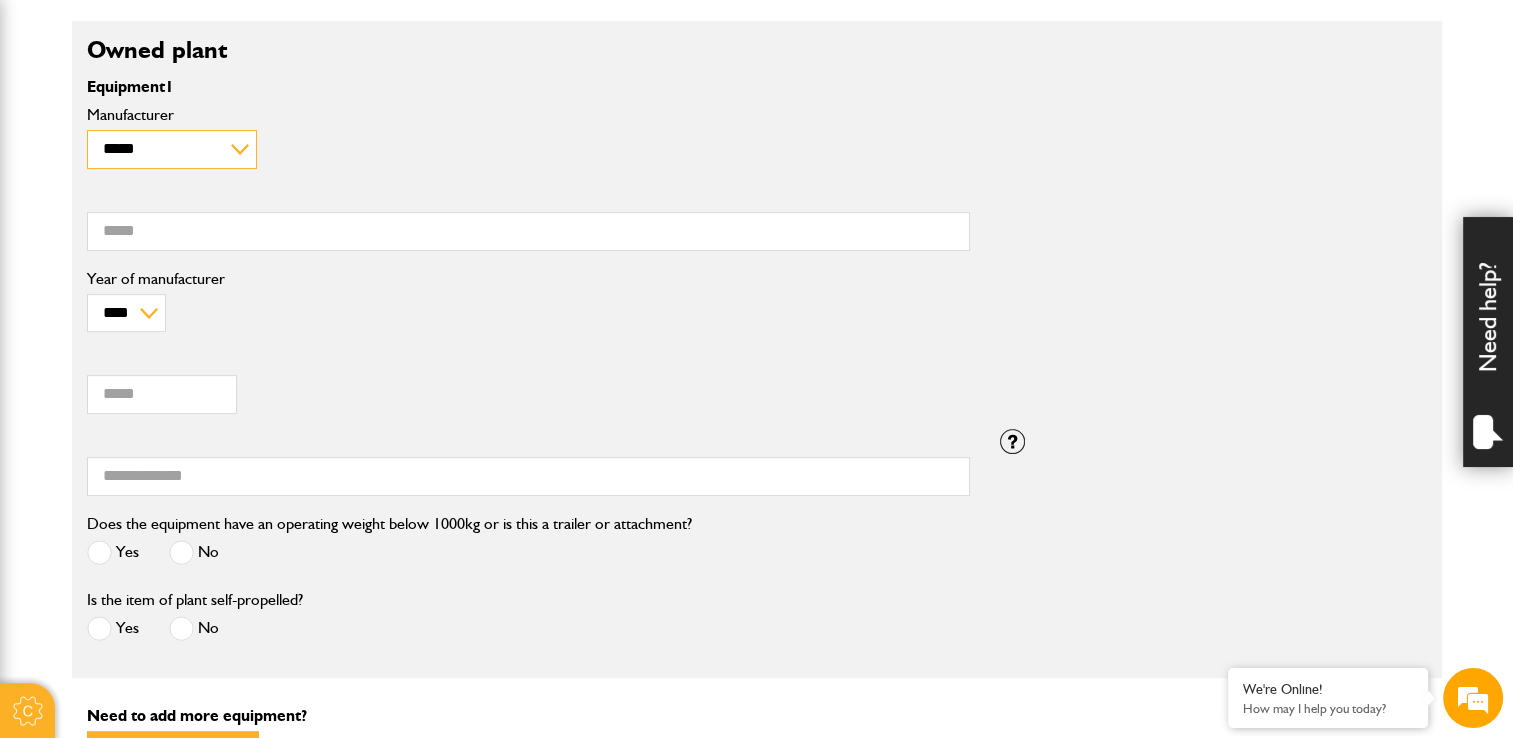 click on "**********" at bounding box center [172, 149] 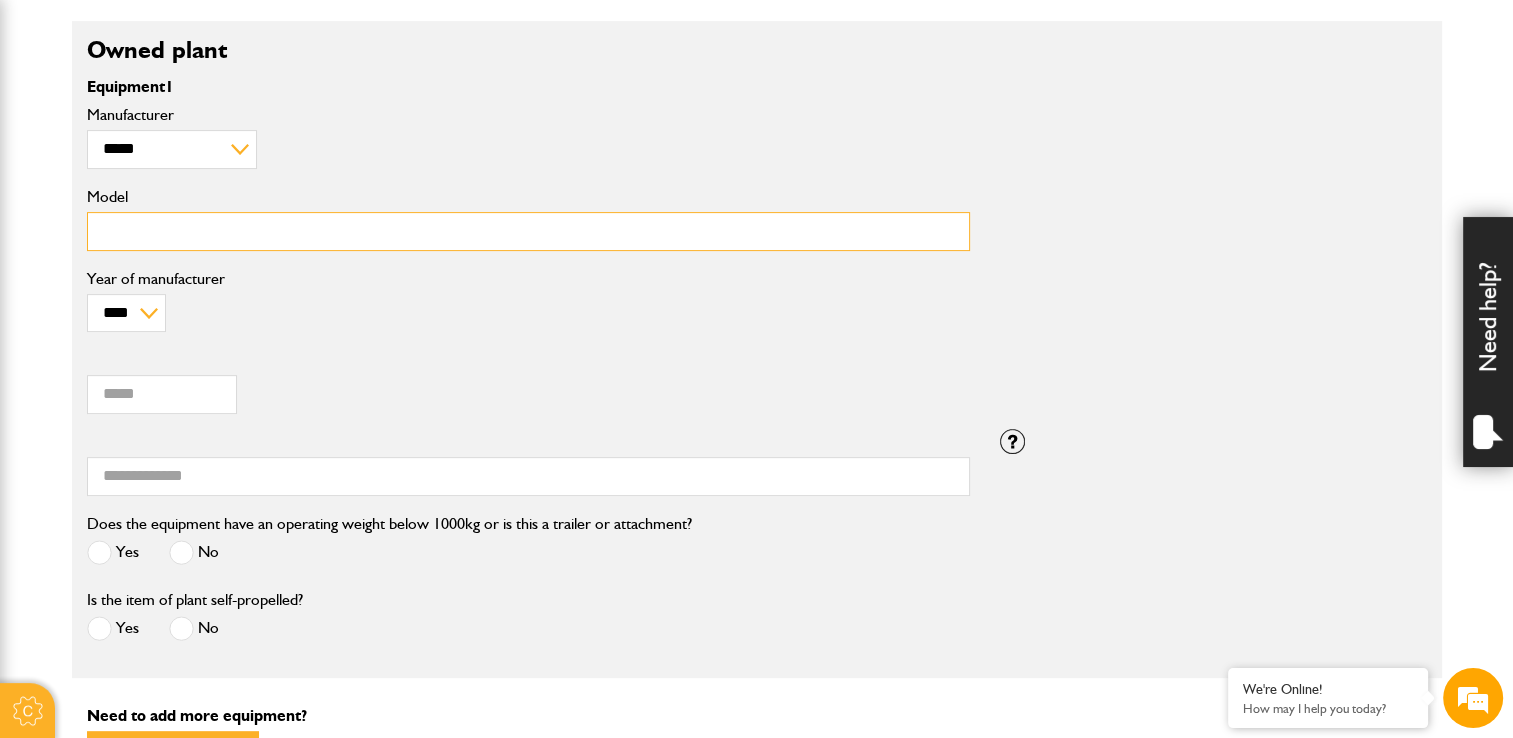 click on "Model" at bounding box center (528, 231) 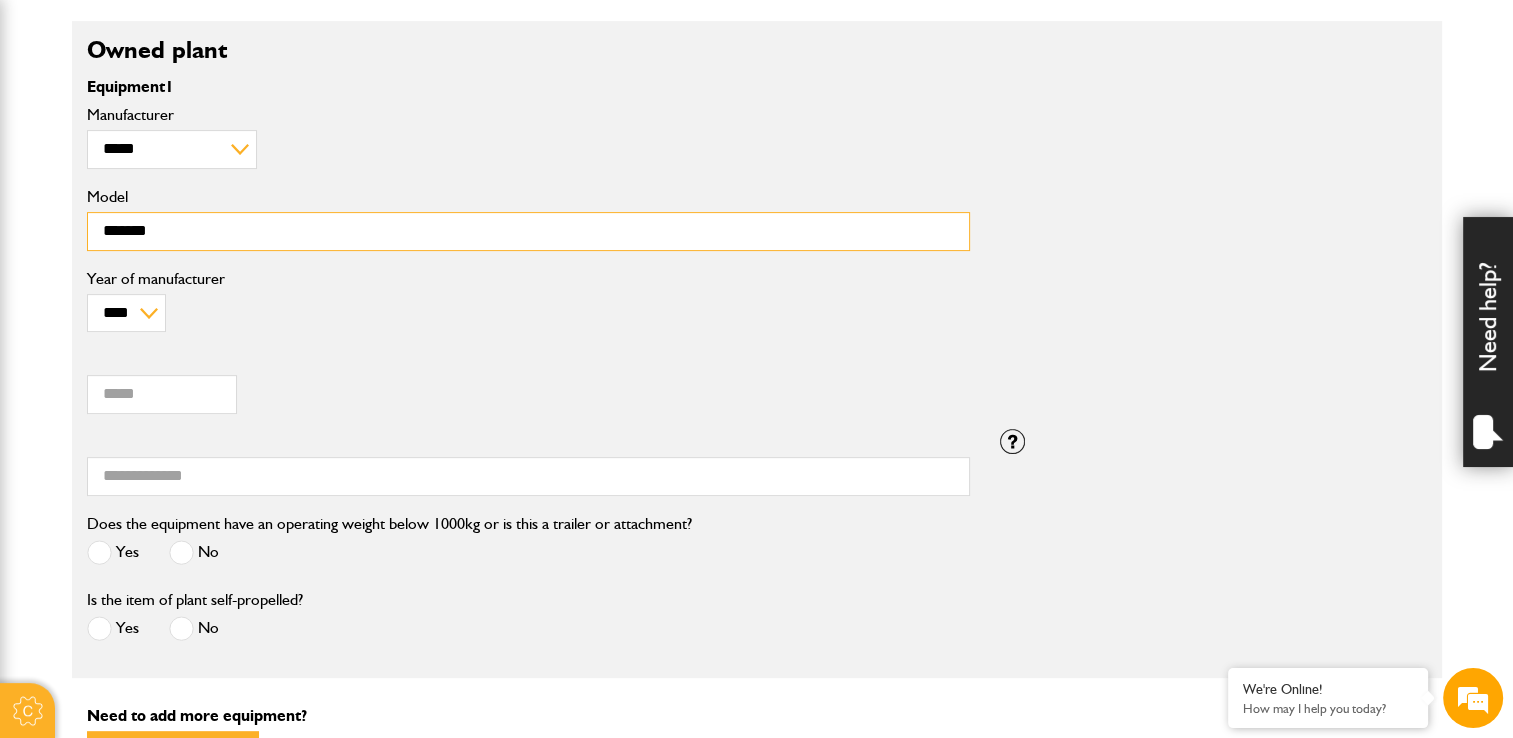 click on "*******" at bounding box center [528, 231] 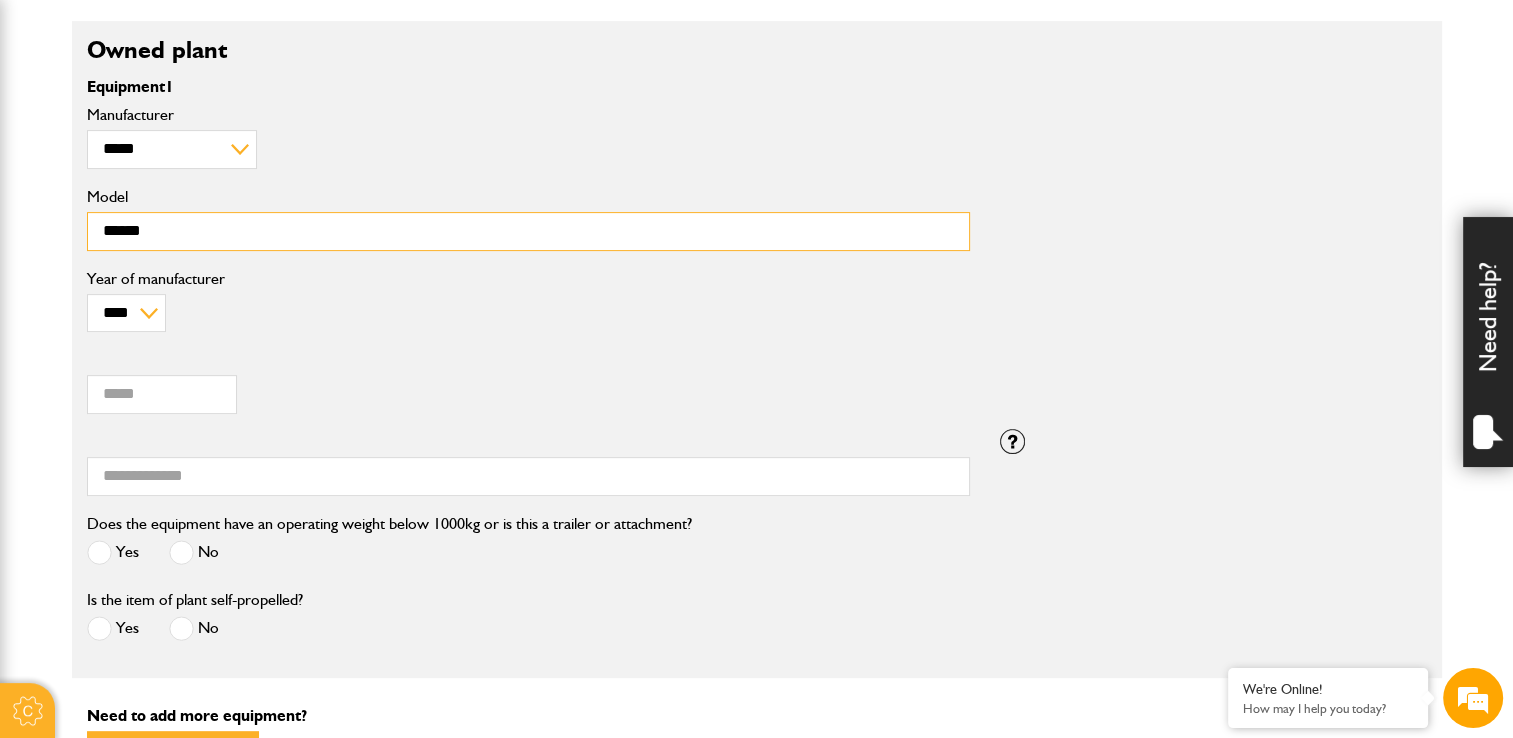 scroll, scrollTop: 0, scrollLeft: 0, axis: both 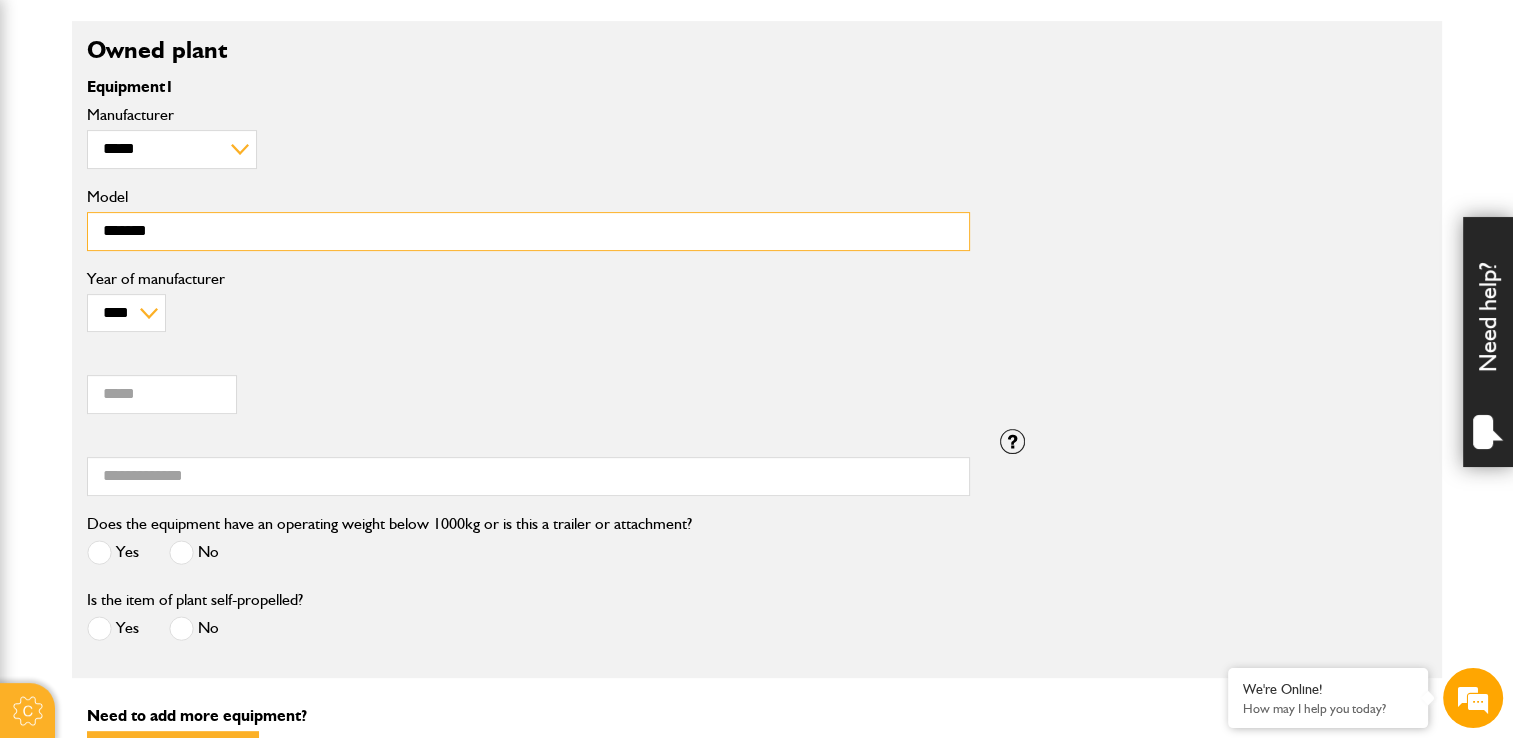 type on "*******" 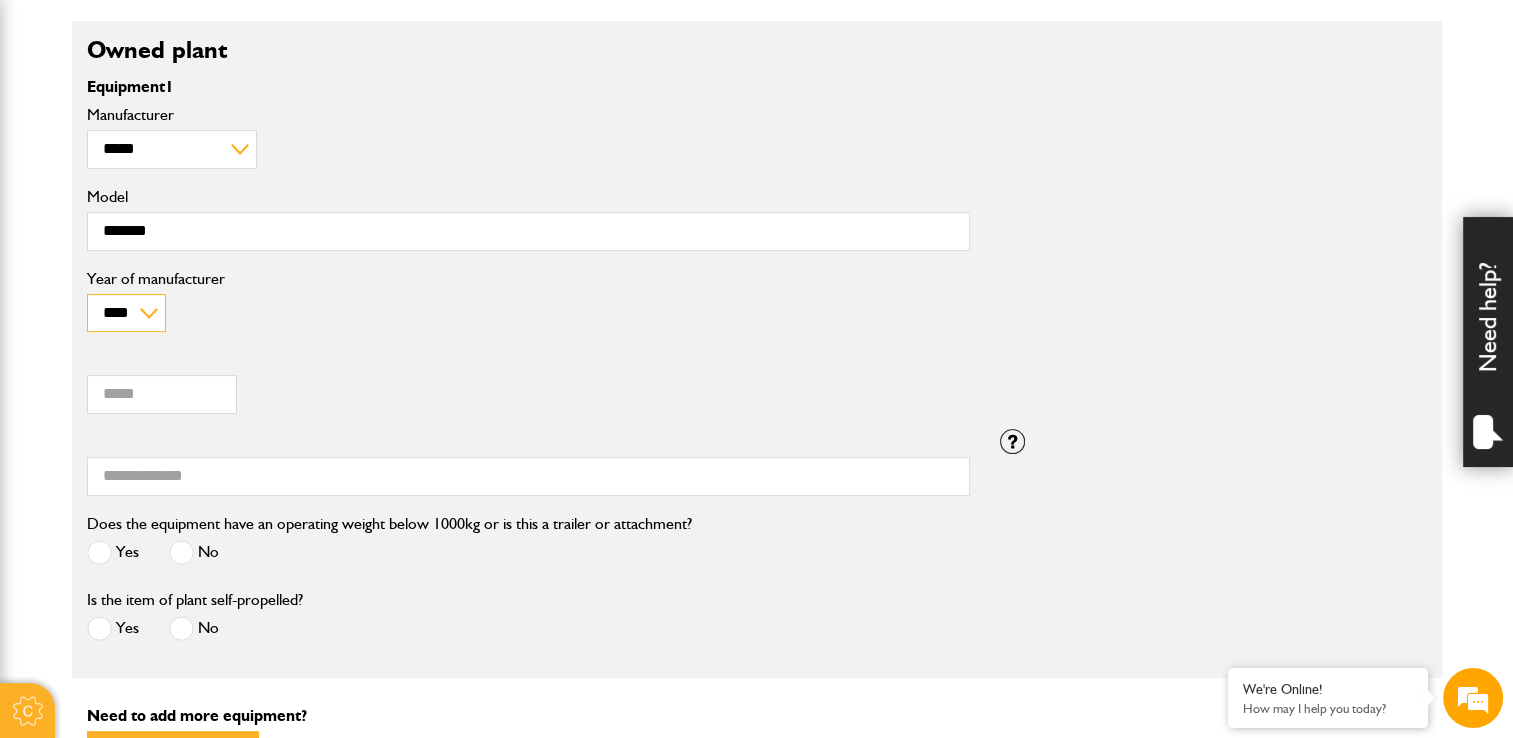 click on "****
****
****
****
****
****
****
****
****
****
****
****
****
****
****
****
****
****
****
****
****
****
****
****
****
****
****
****
****
****
****
****
****
****
****
****
****
****
****
****
****
****
****
****
****
****
****
****
****
****
****
****
****
****
****
****
****
****
****
****
****
****
****
****
****
****
****
****
****
****
****
****
****
****
****
****
****
****
****
****
****
****
****
****
****
****
****
****
****
****
****
****
****
****
****
****
****
****
****
****" at bounding box center [126, 313] 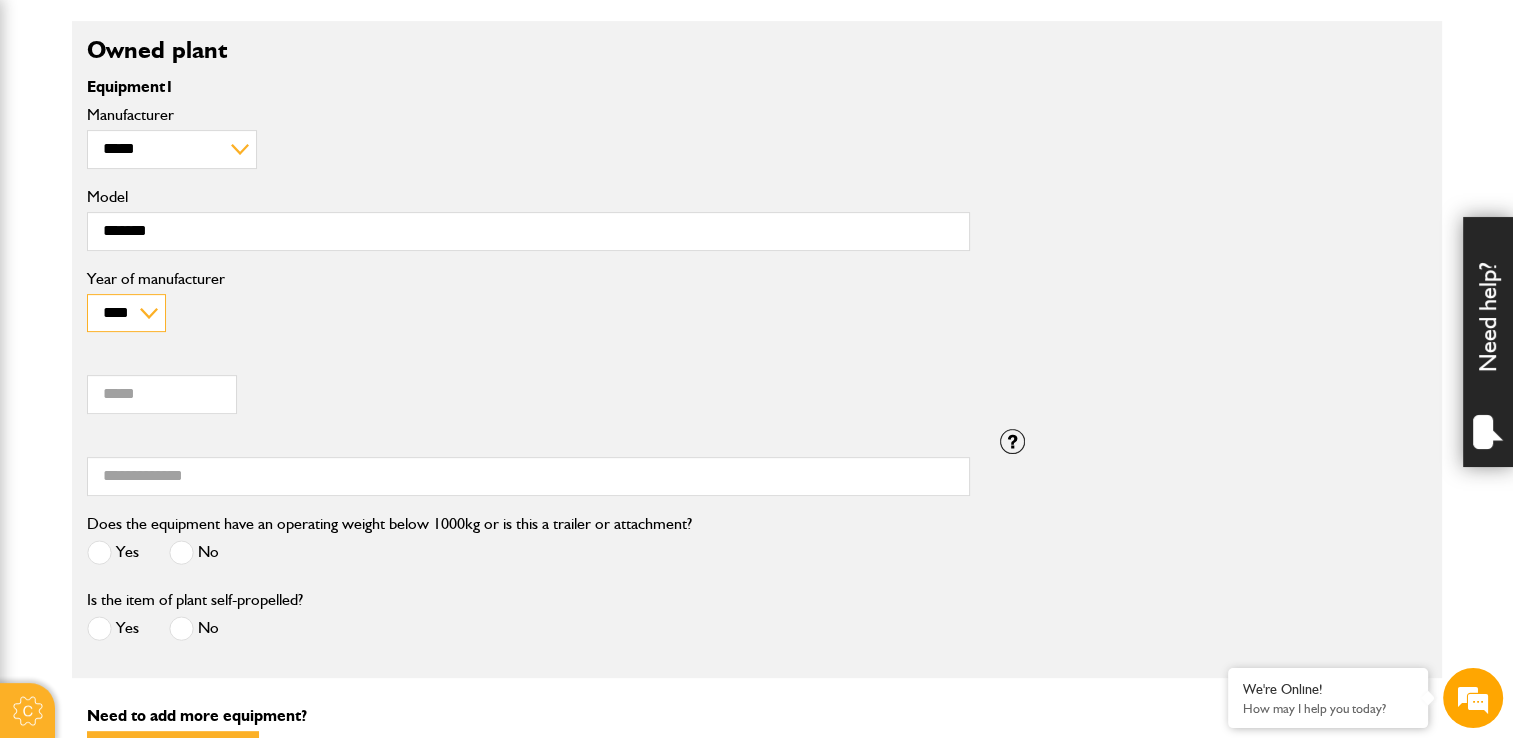 select on "****" 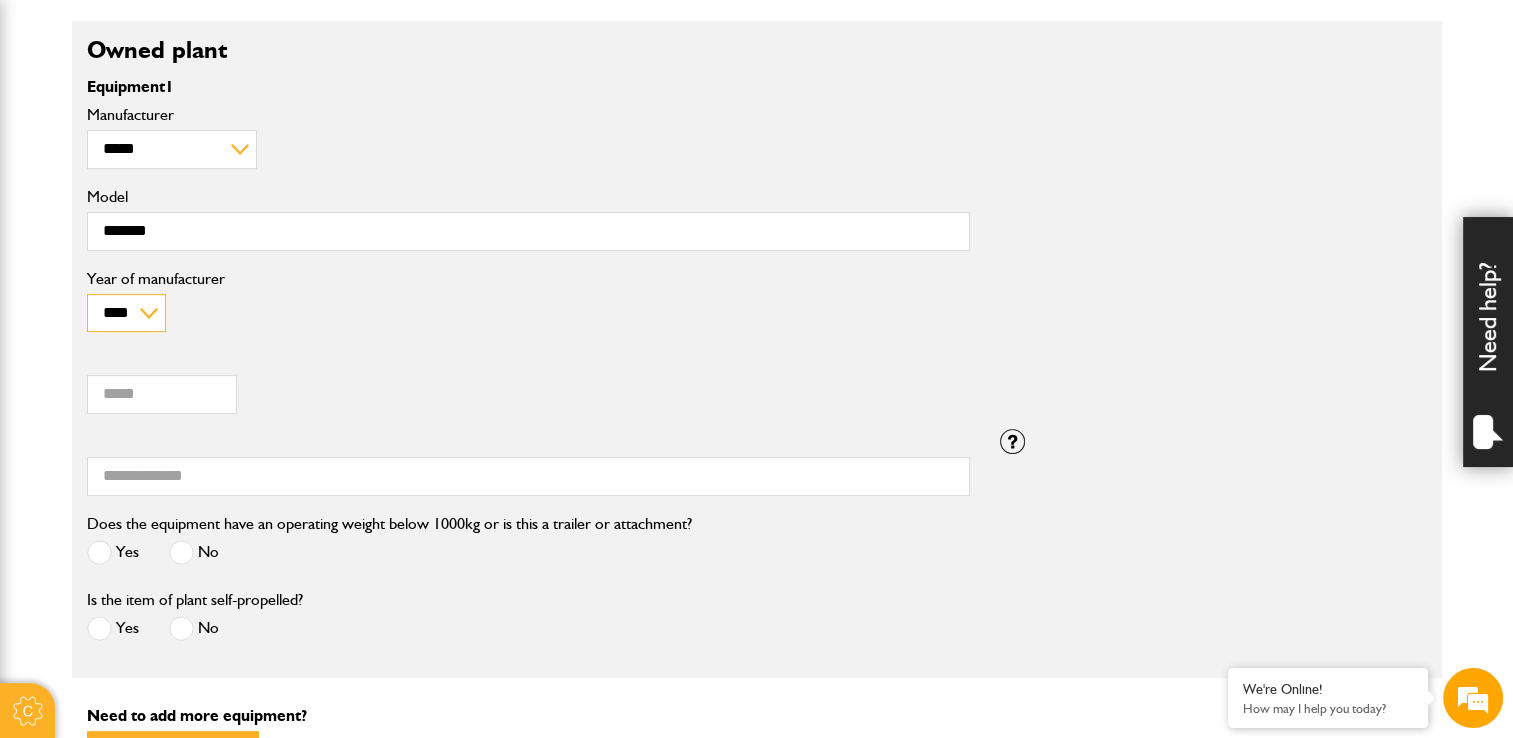 click on "****
****
****
****
****
****
****
****
****
****
****
****
****
****
****
****
****
****
****
****
****
****
****
****
****
****
****
****
****
****
****
****
****
****
****
****
****
****
****
****
****
****
****
****
****
****
****
****
****
****
****
****
****
****
****
****
****
****
****
****
****
****
****
****
****
****
****
****
****
****
****
****
****
****
****
****
****
****
****
****
****
****
****
****
****
****
****
****
****
****
****
****
****
****
****
****
****
****
****
****" at bounding box center (126, 313) 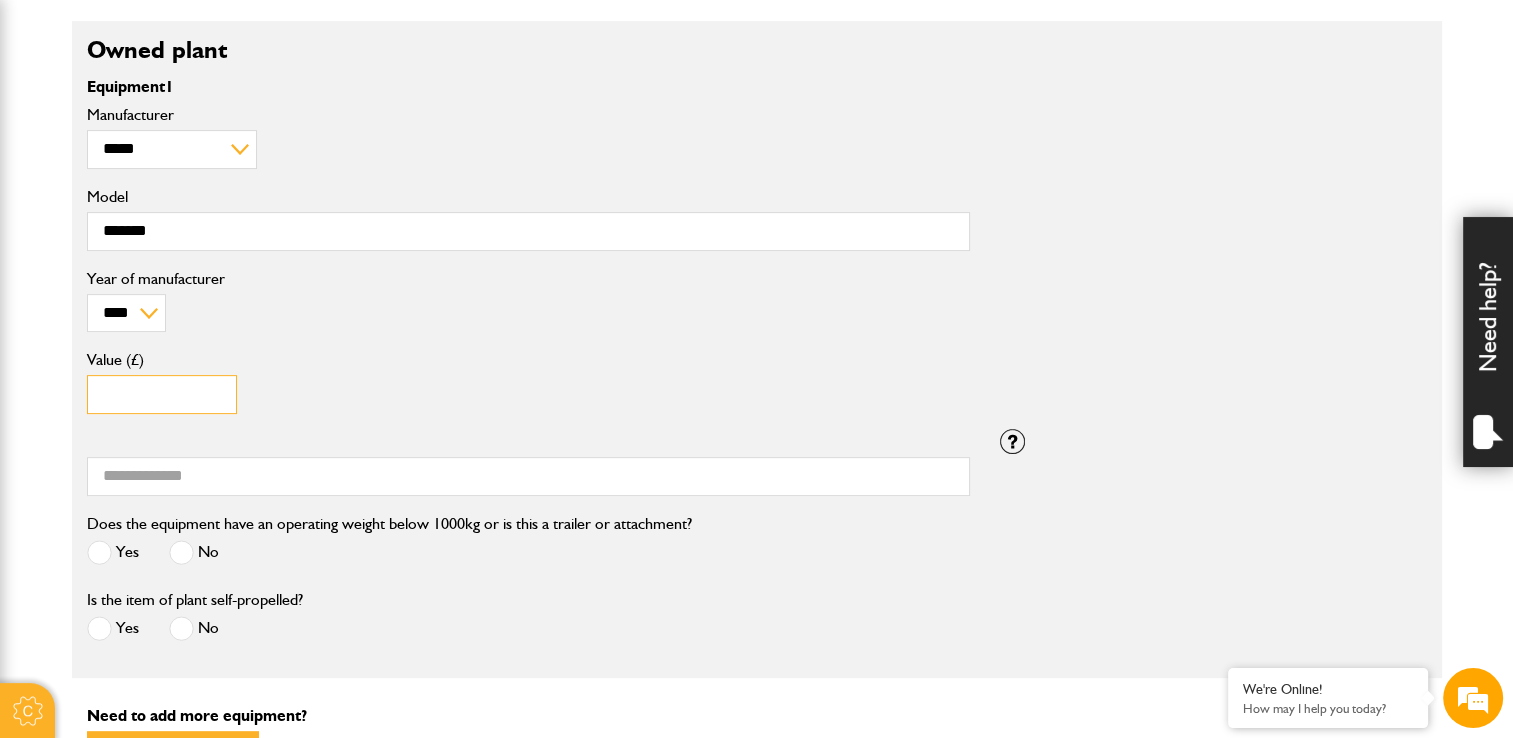 click on "Value (£)" at bounding box center (162, 394) 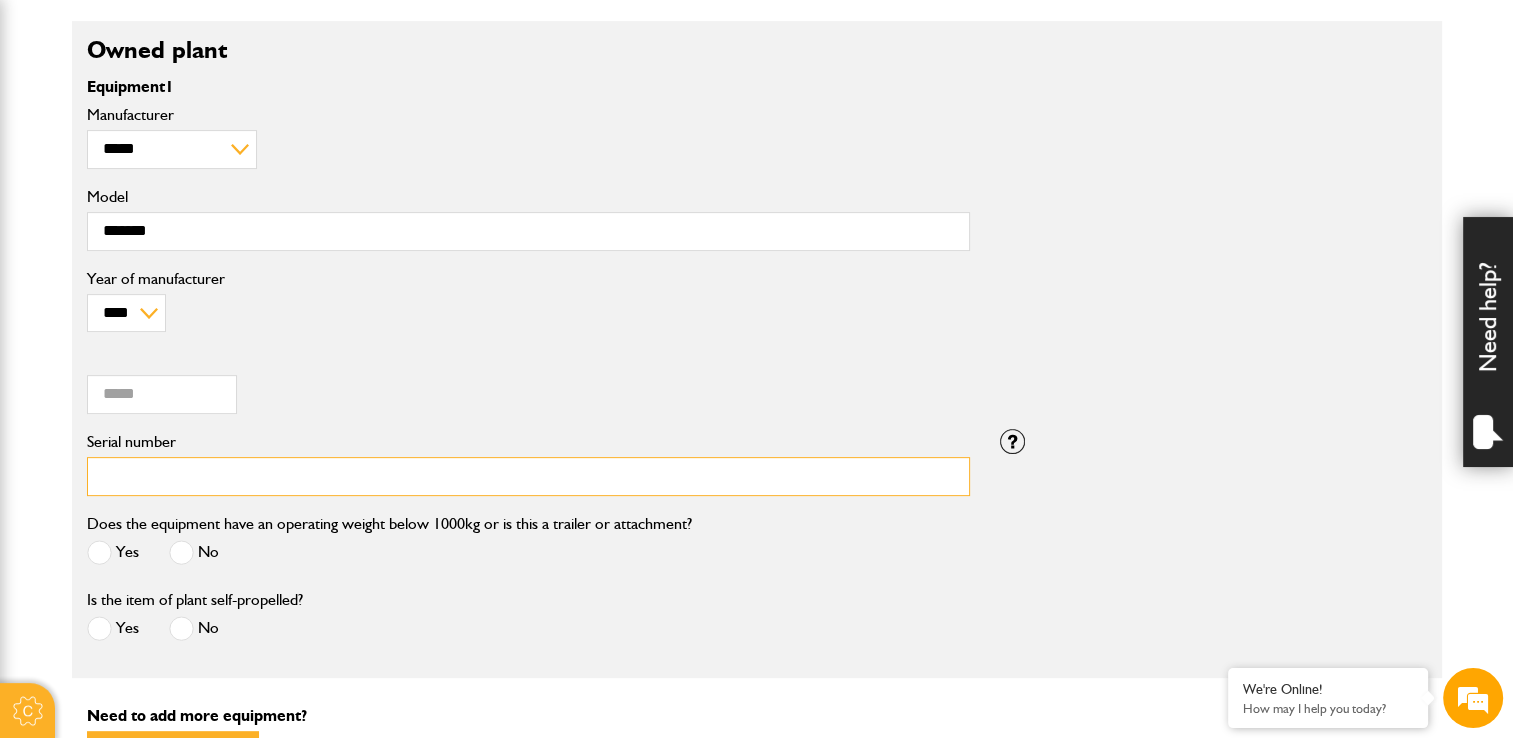drag, startPoint x: 137, startPoint y: 476, endPoint x: 125, endPoint y: 473, distance: 12.369317 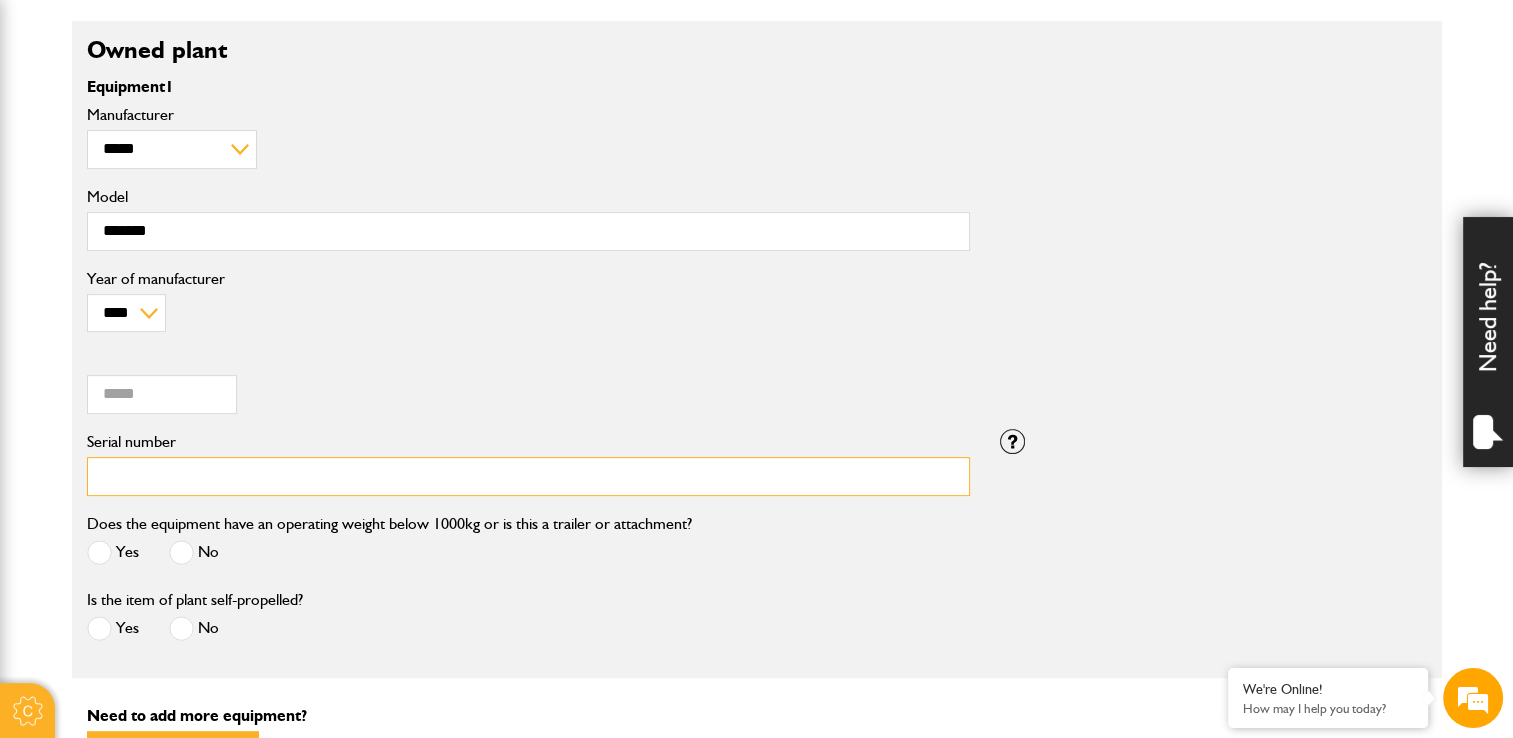 click on "Serial number" at bounding box center [528, 476] 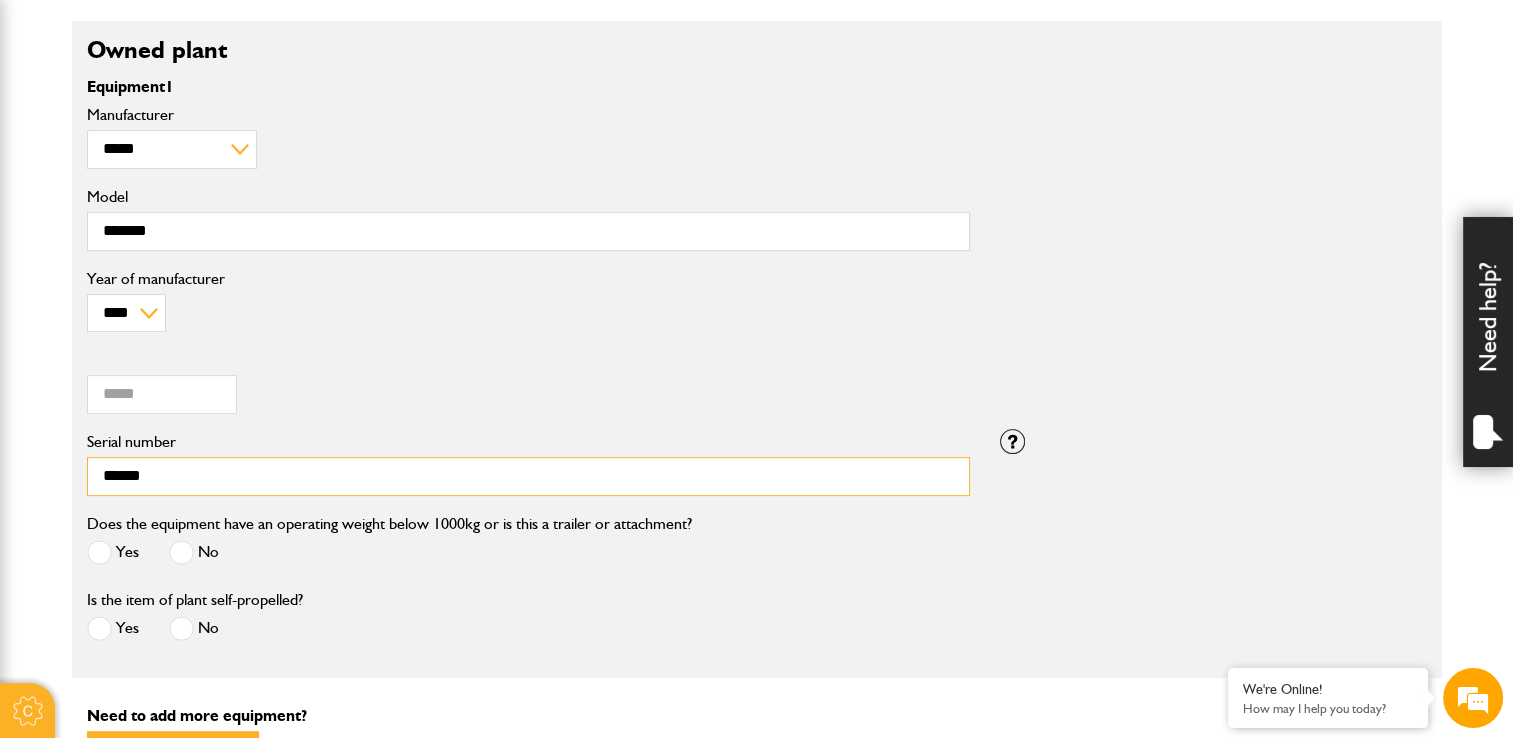 type on "******" 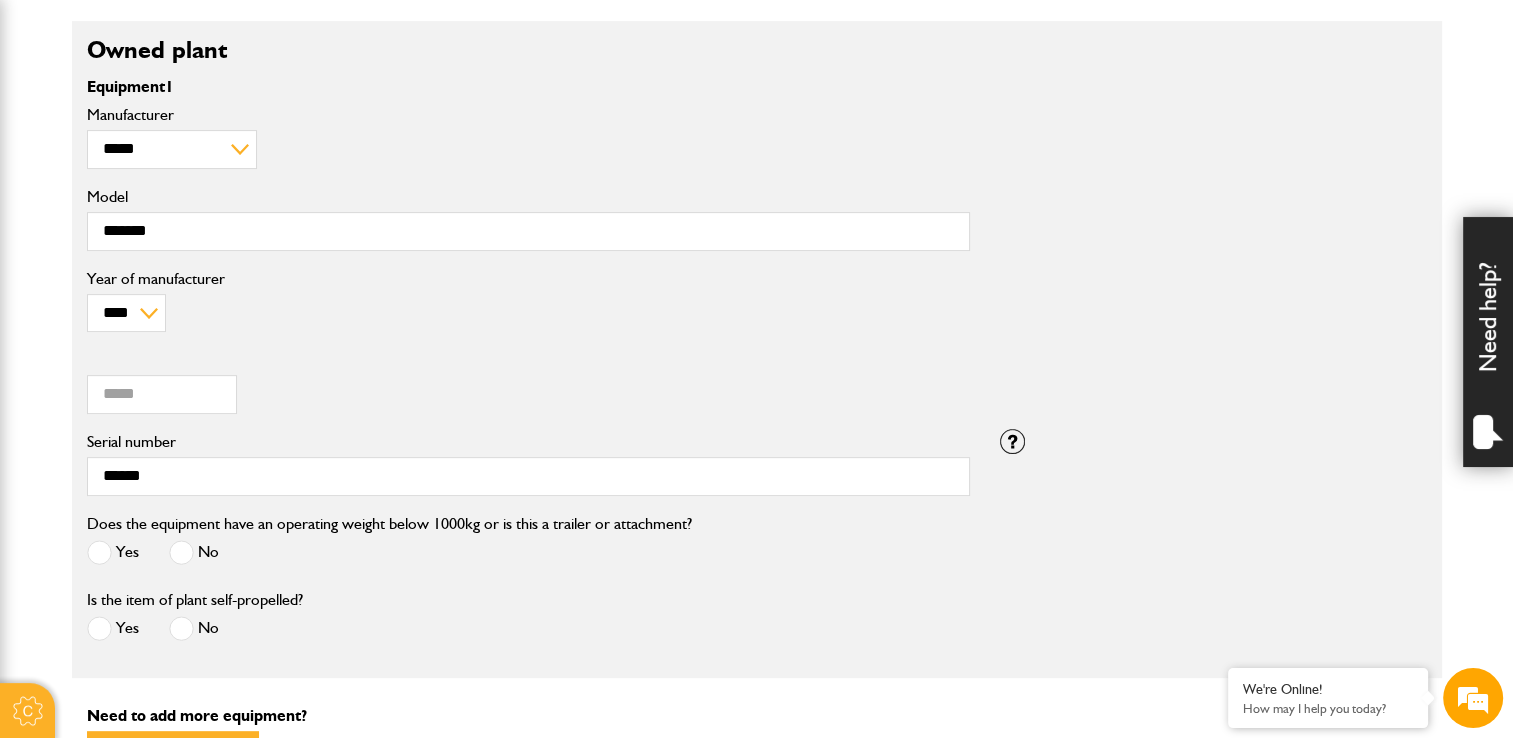 click on "No" at bounding box center [194, 552] 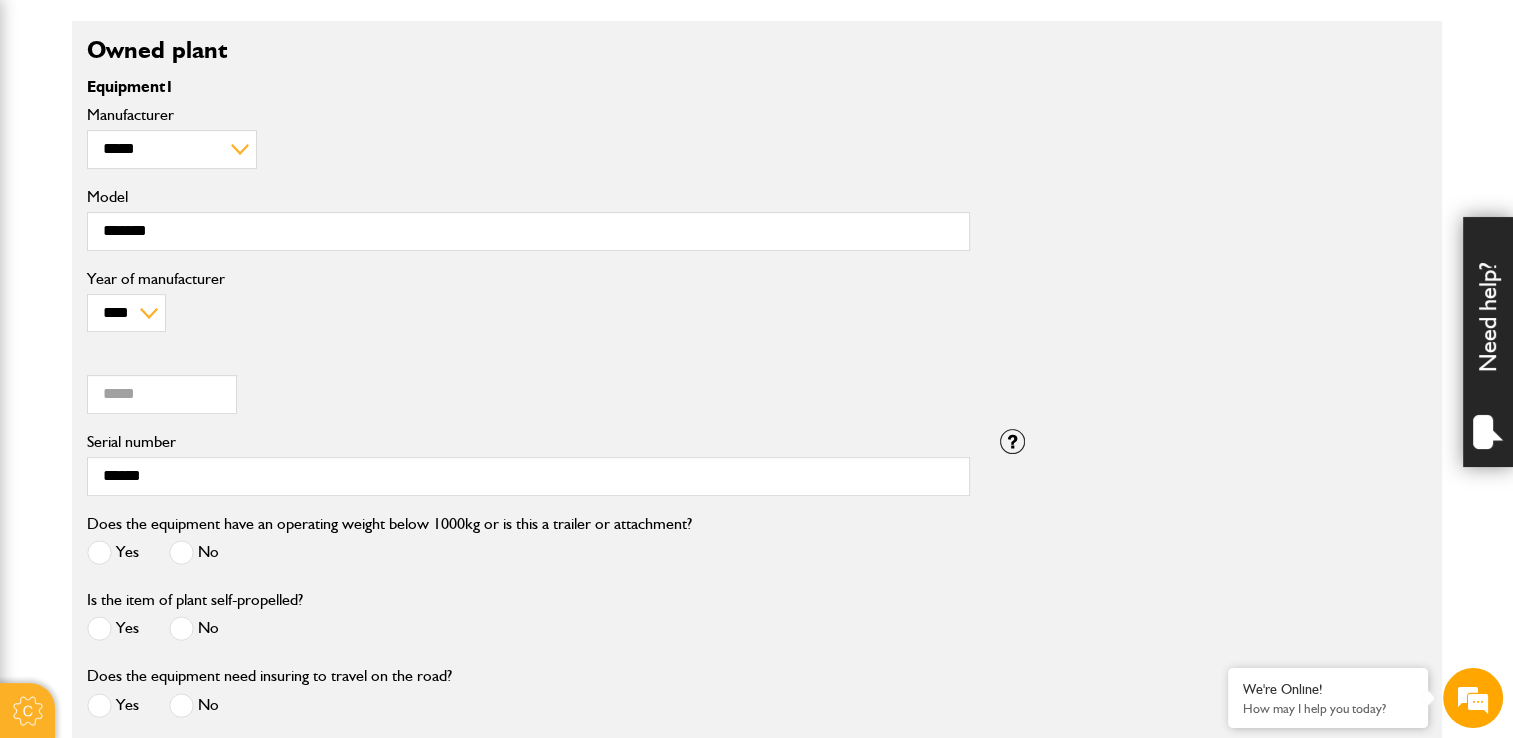 click at bounding box center (181, 705) 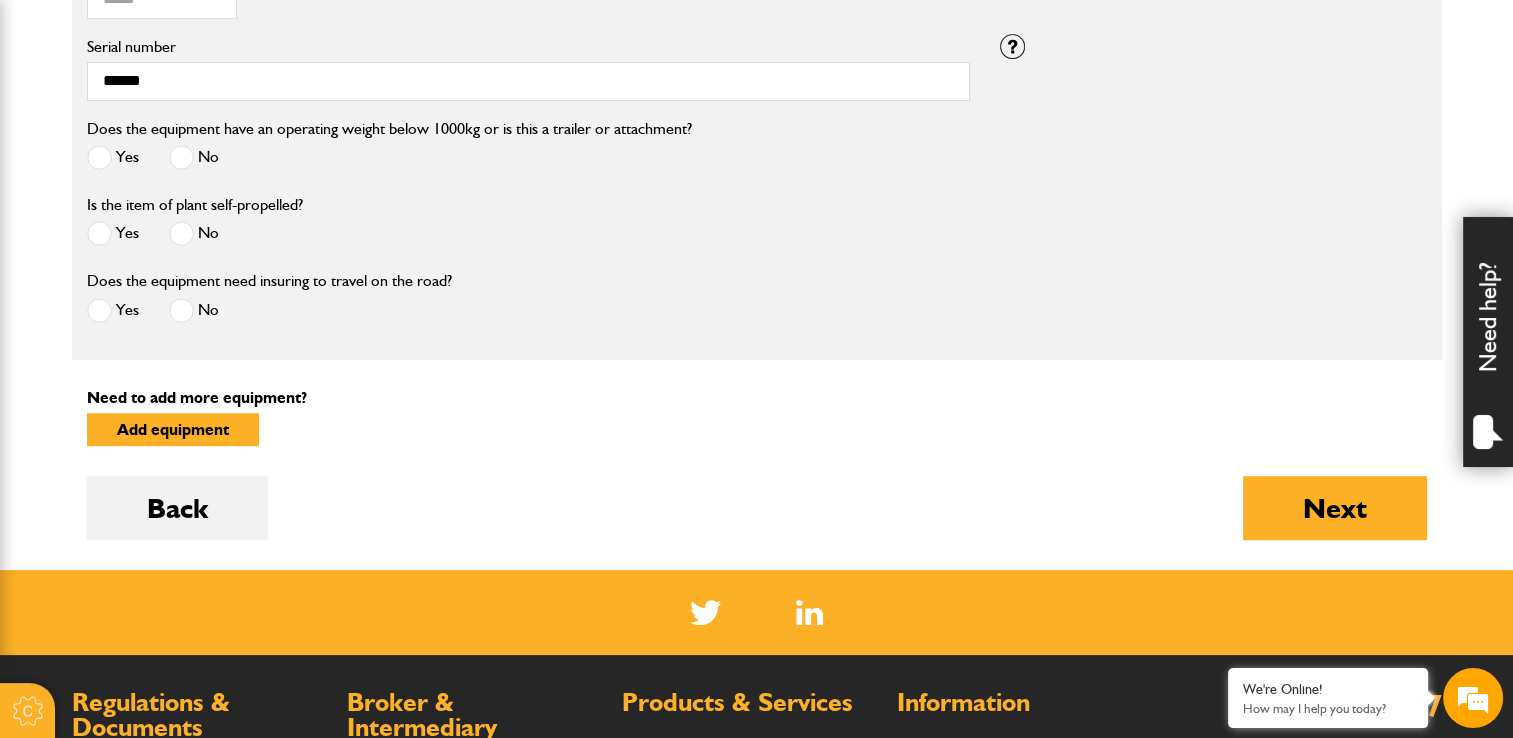 scroll, scrollTop: 1000, scrollLeft: 0, axis: vertical 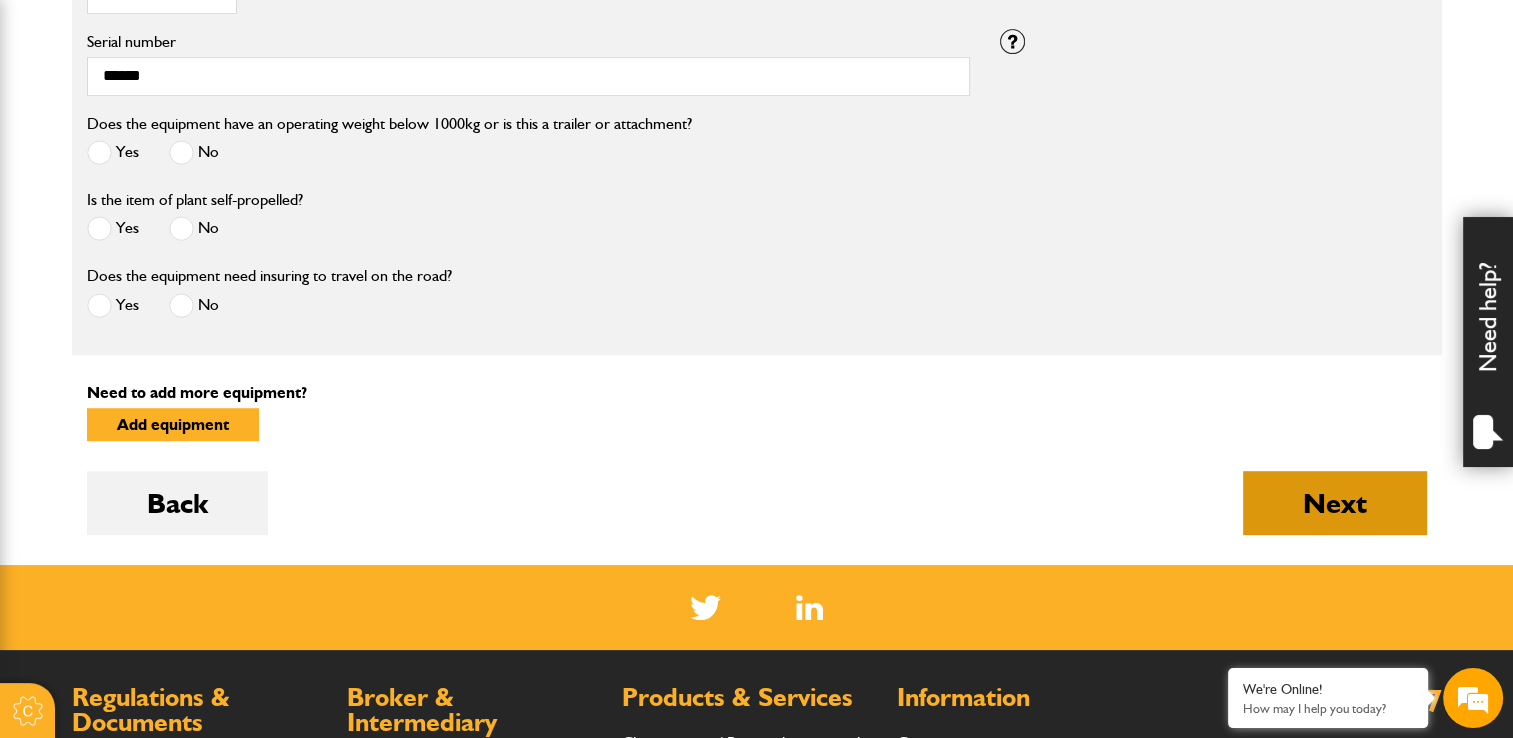 click on "Next" at bounding box center (1335, 503) 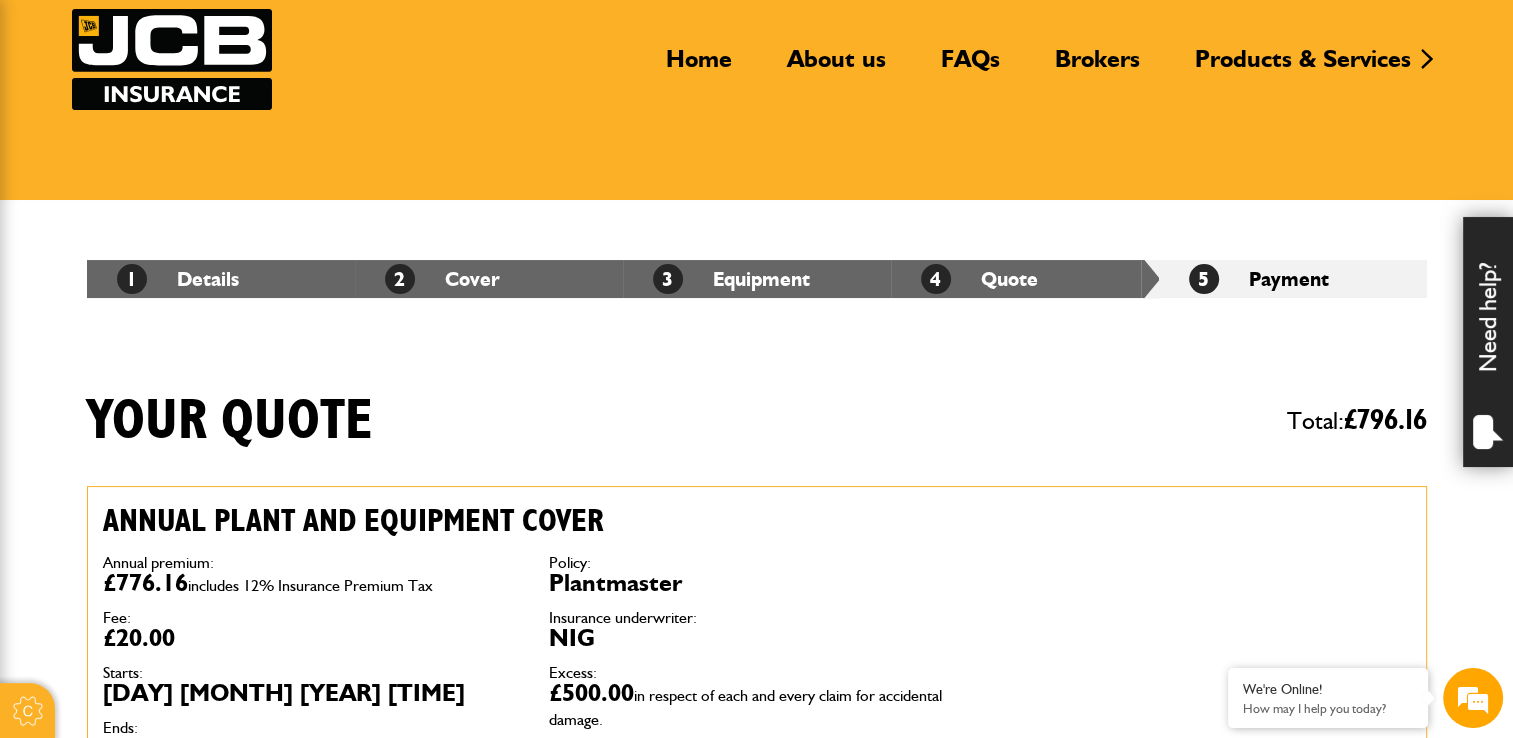 scroll, scrollTop: 300, scrollLeft: 0, axis: vertical 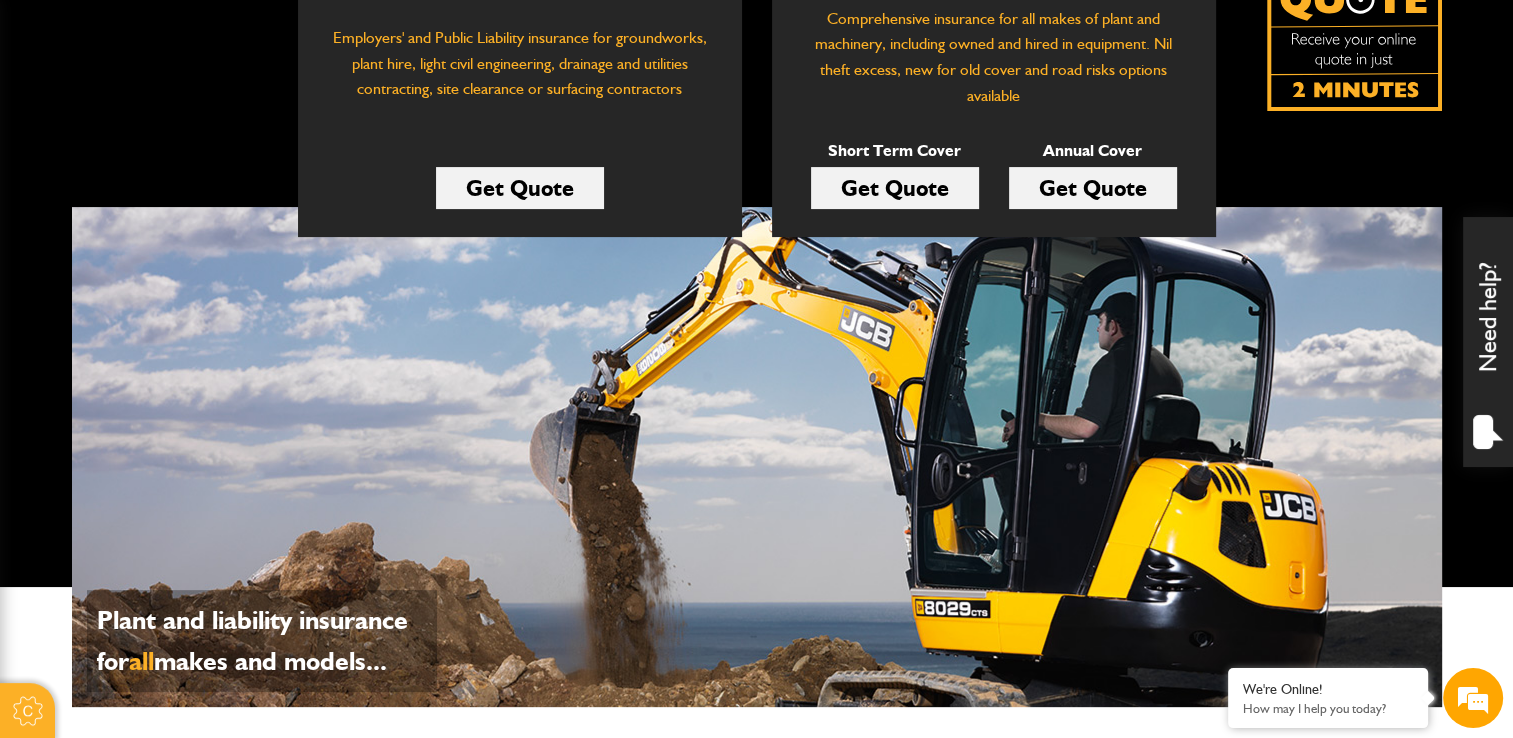 click on "Get Quote" at bounding box center [1093, 188] 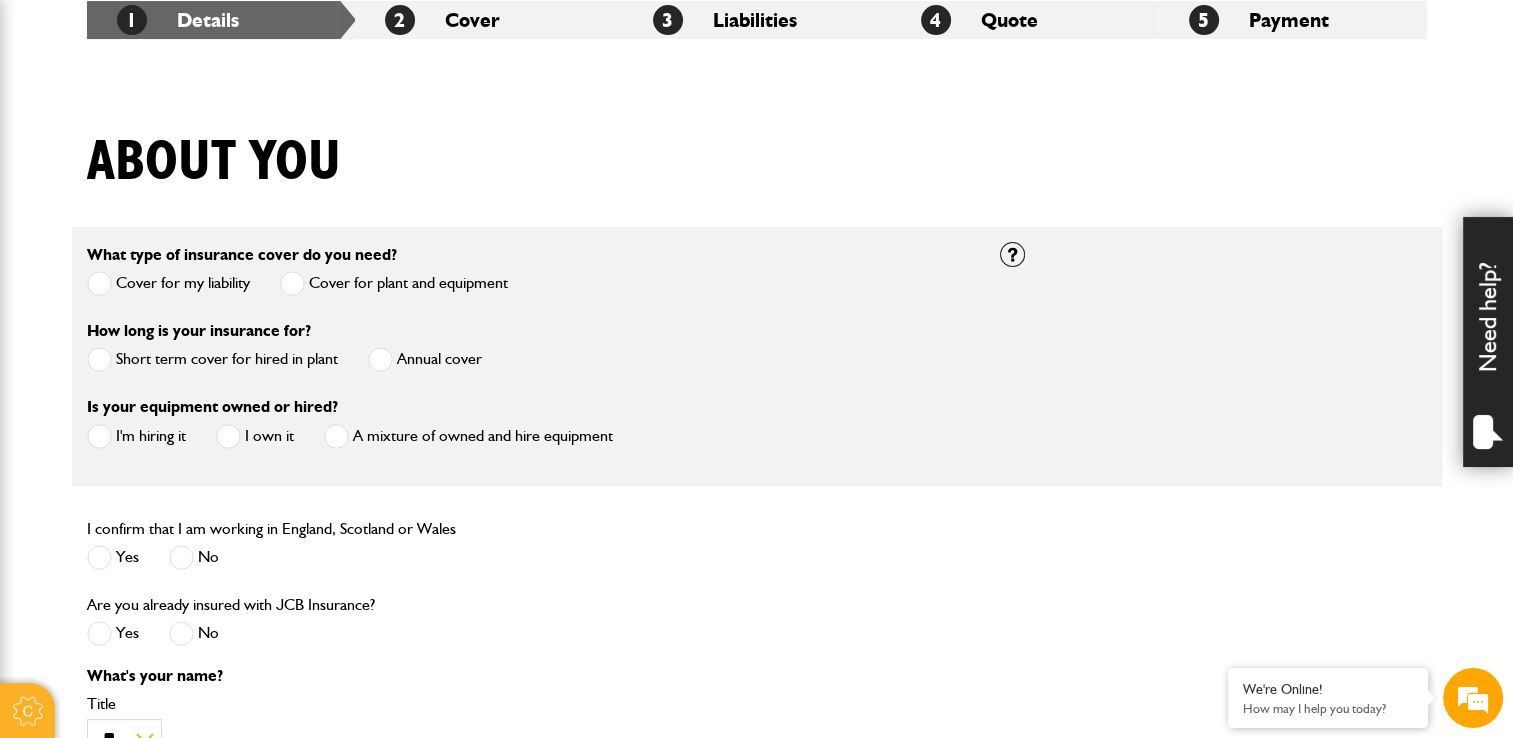 scroll, scrollTop: 500, scrollLeft: 0, axis: vertical 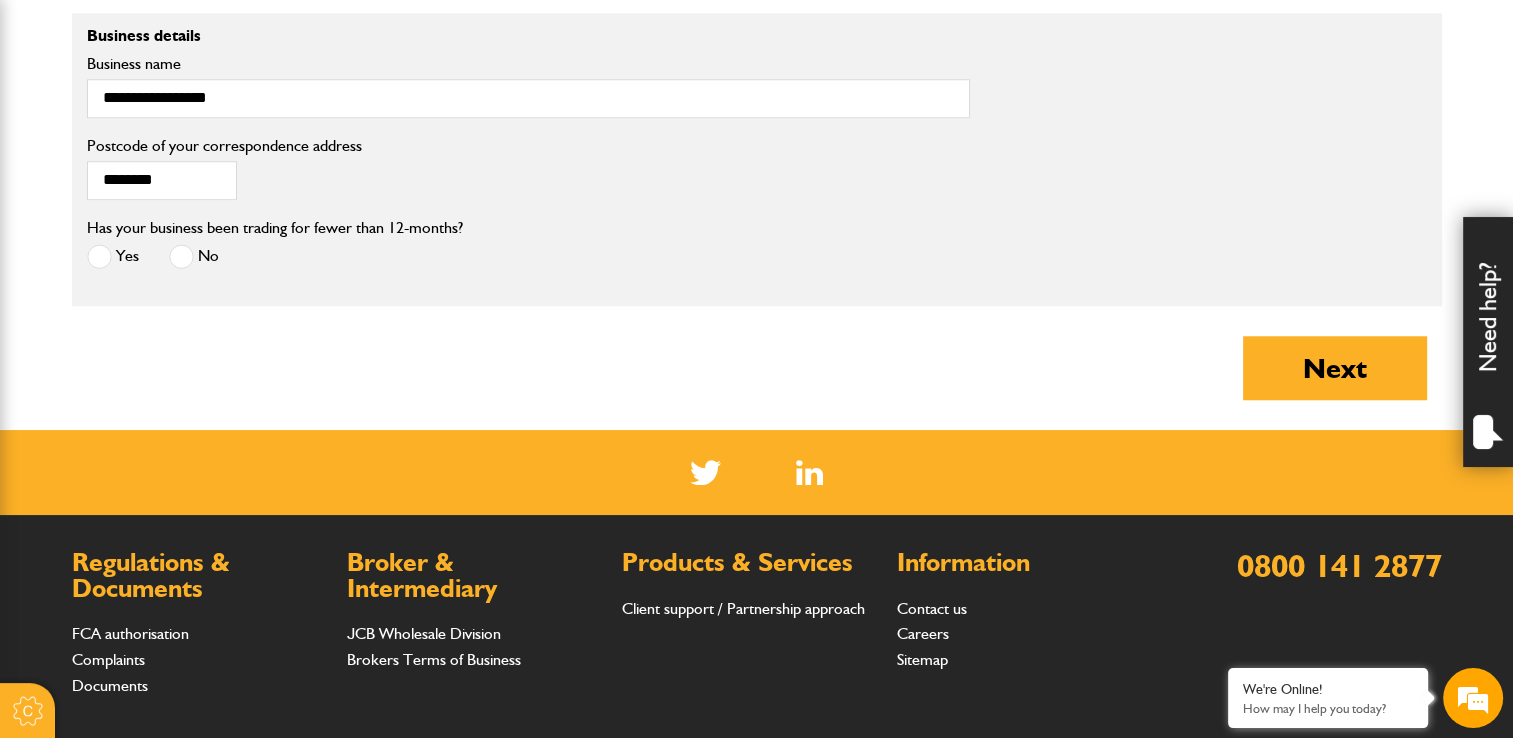 drag, startPoint x: 1371, startPoint y: 369, endPoint x: 1225, endPoint y: 423, distance: 155.6663 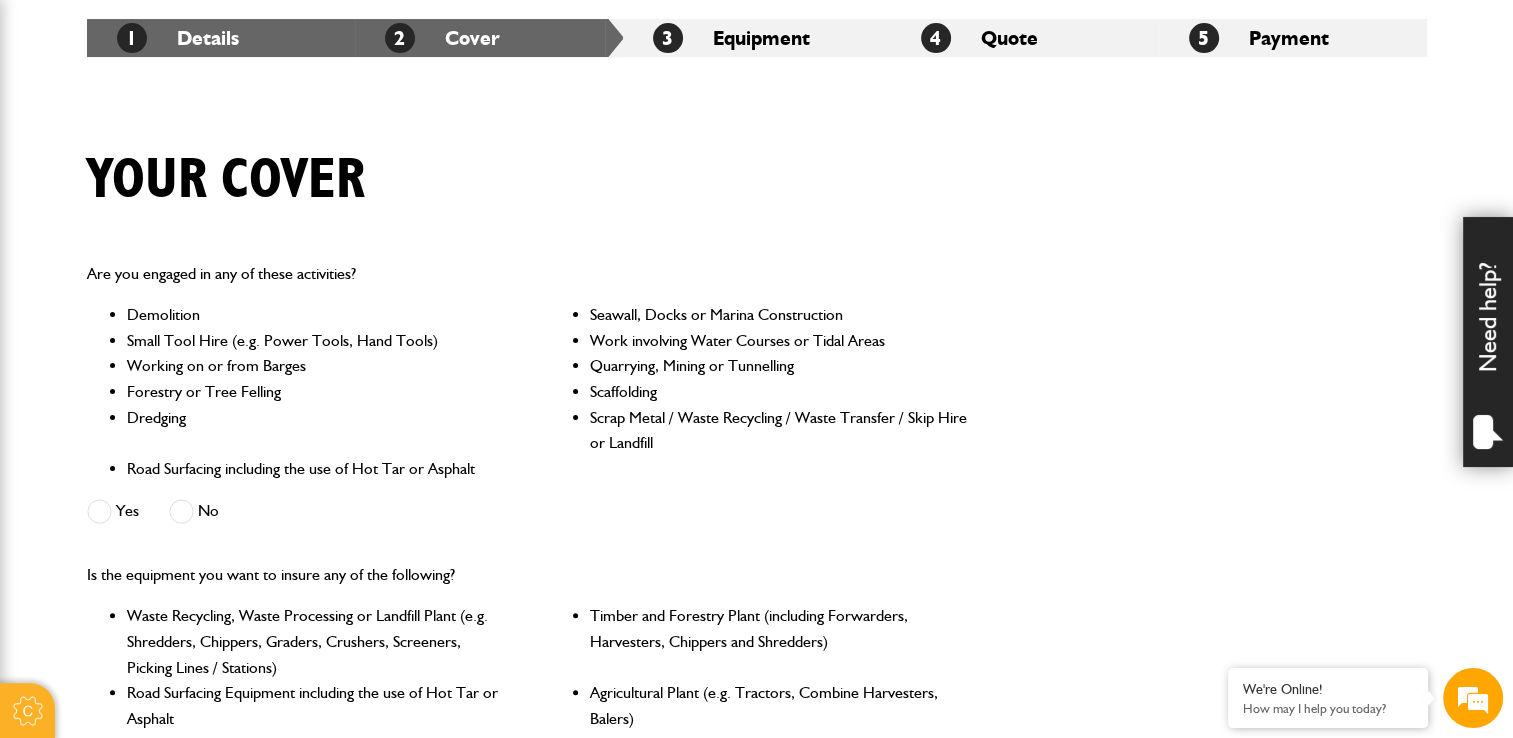 scroll, scrollTop: 400, scrollLeft: 0, axis: vertical 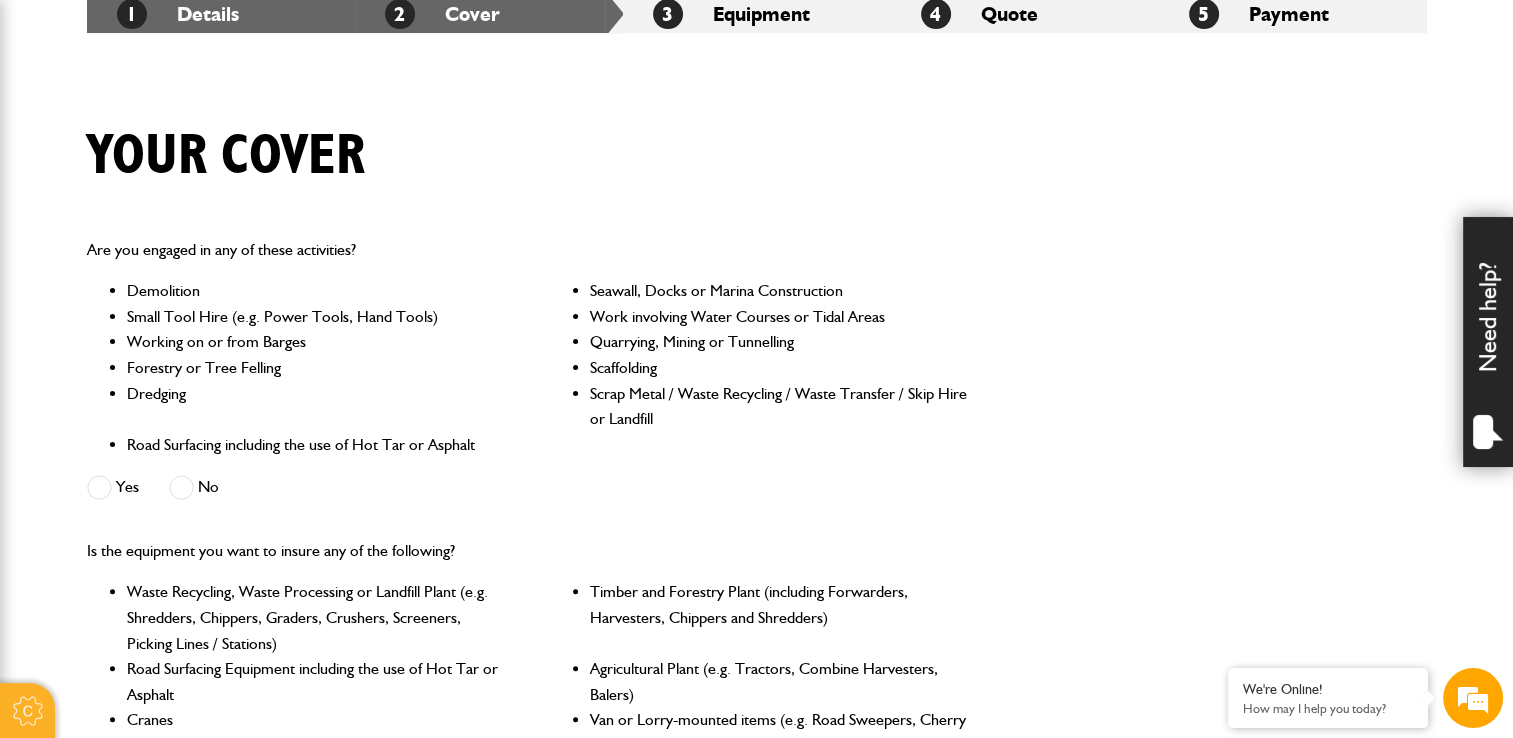 click at bounding box center (99, 487) 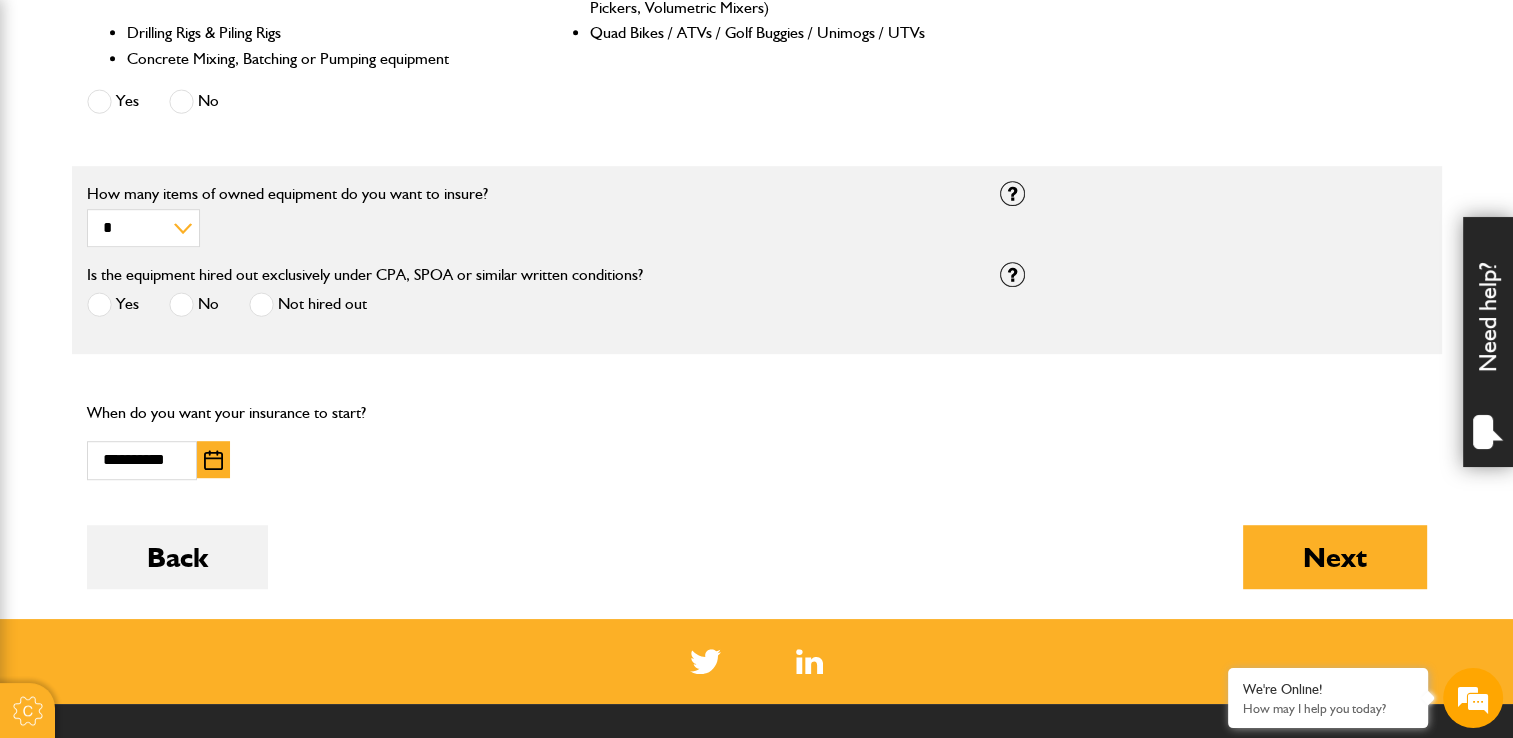 scroll, scrollTop: 1200, scrollLeft: 0, axis: vertical 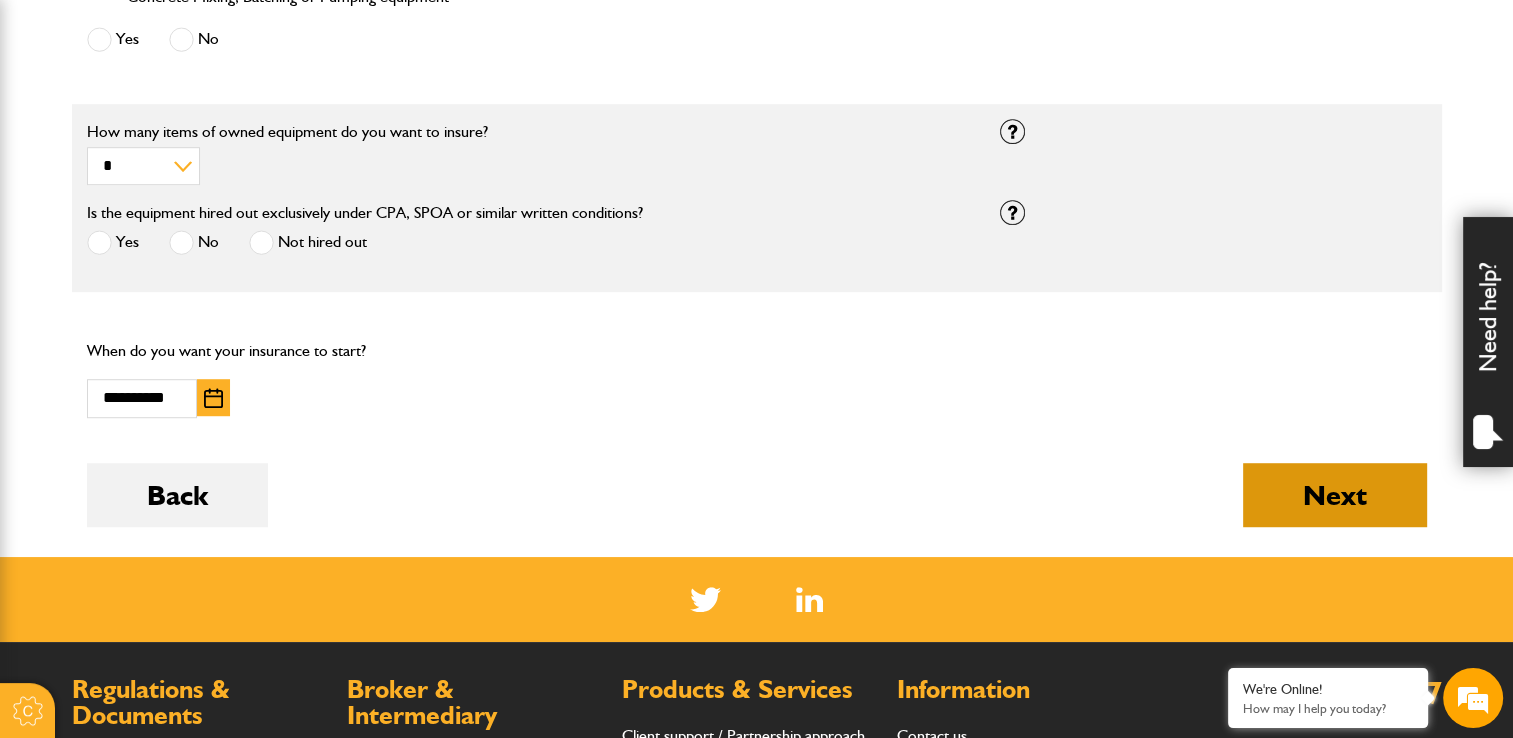 click on "Next" at bounding box center (1335, 495) 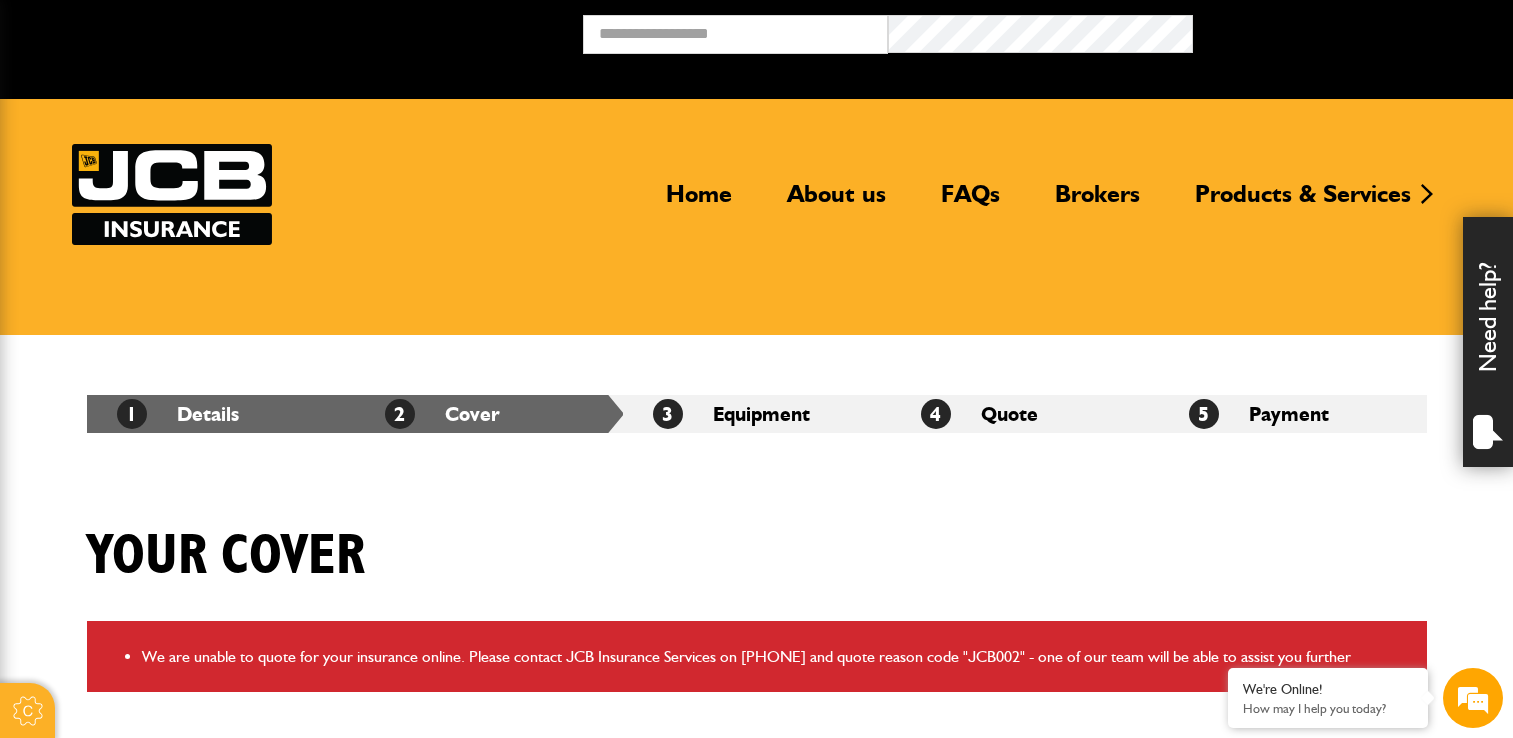scroll, scrollTop: 0, scrollLeft: 0, axis: both 